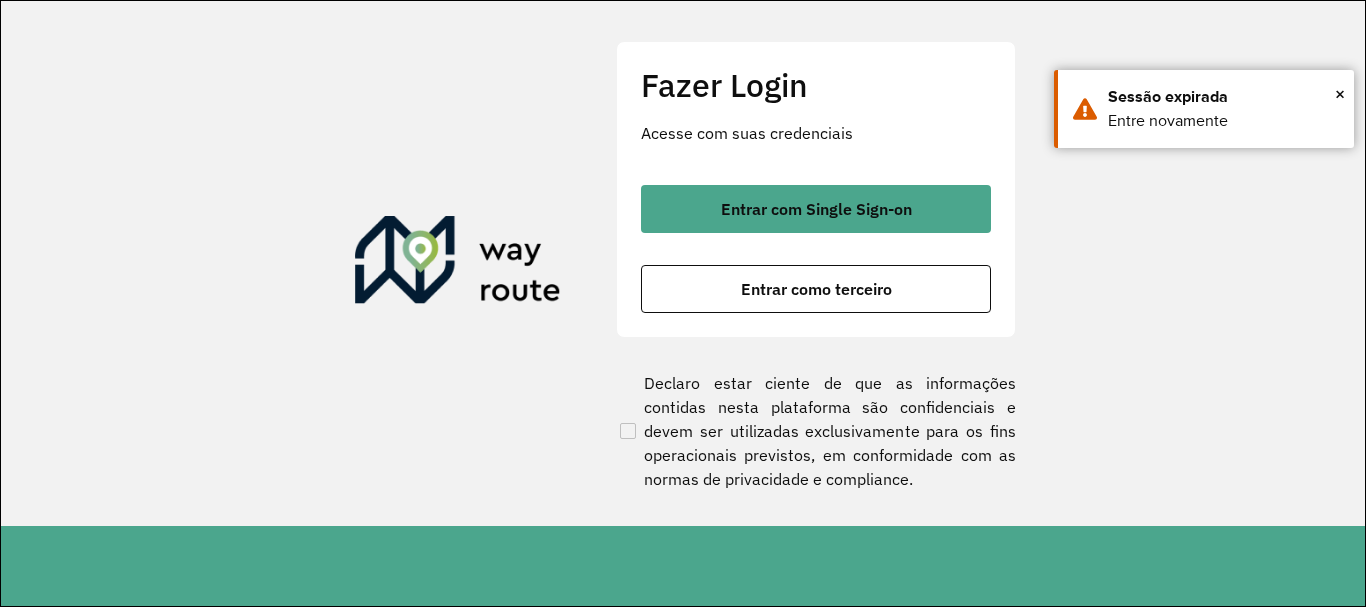 scroll, scrollTop: 0, scrollLeft: 0, axis: both 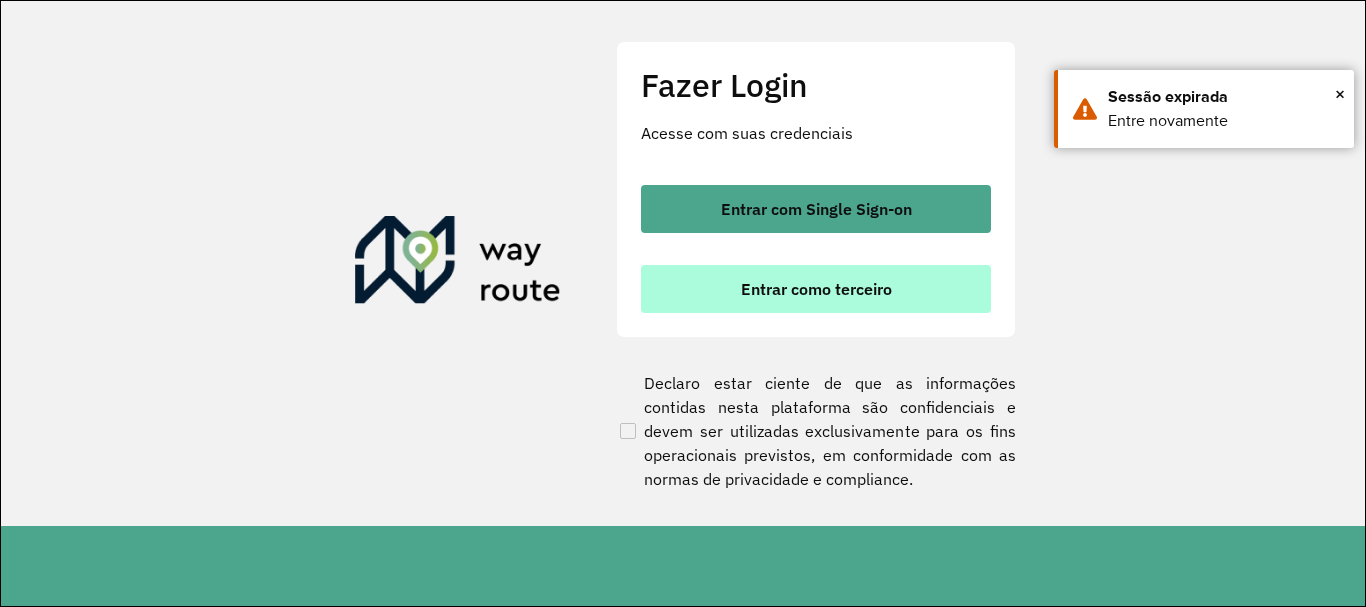 click on "Entrar como terceiro" at bounding box center (816, 289) 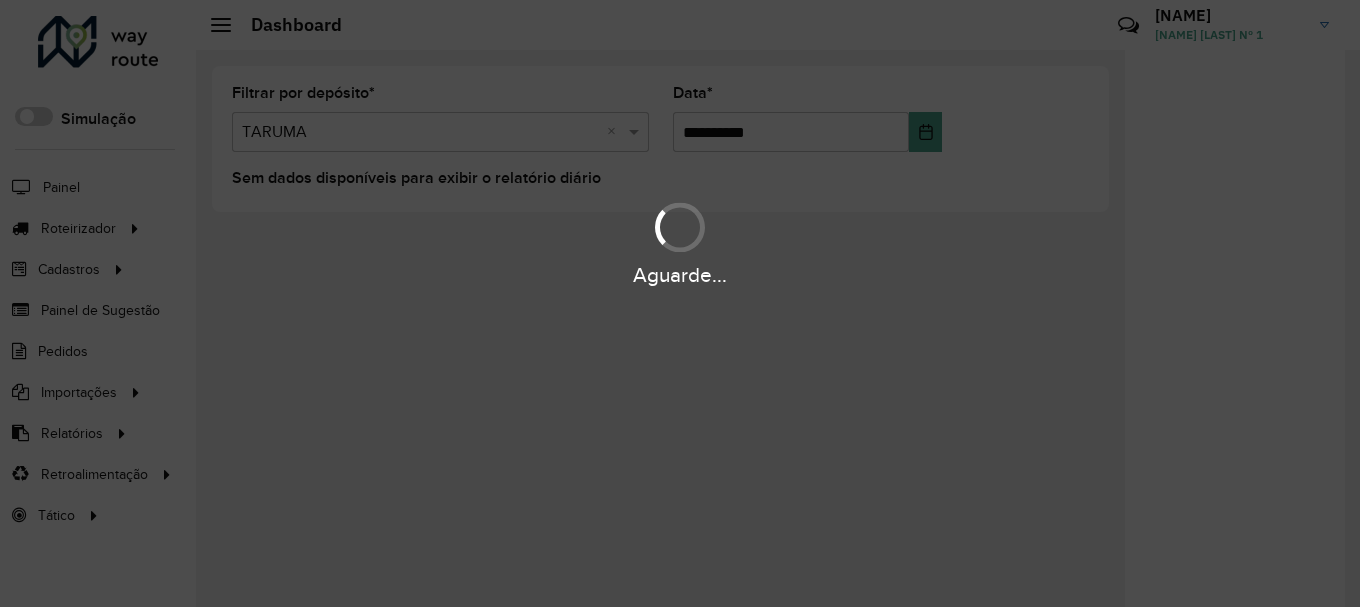 scroll, scrollTop: 0, scrollLeft: 0, axis: both 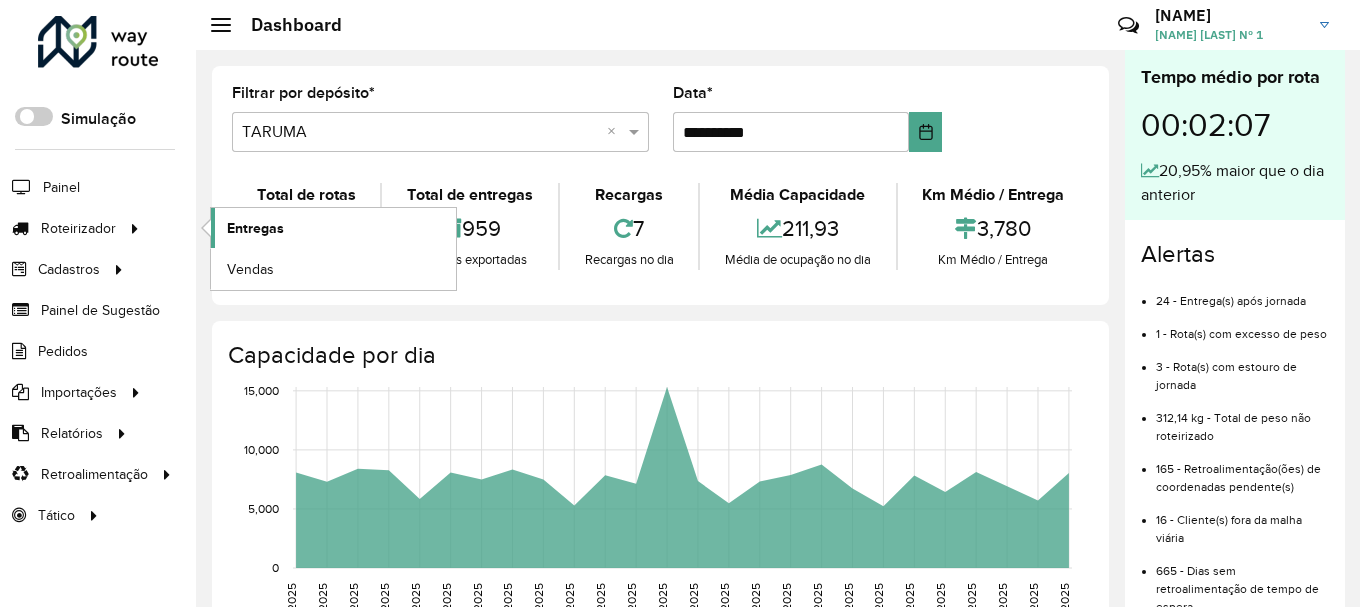 click on "Entregas" 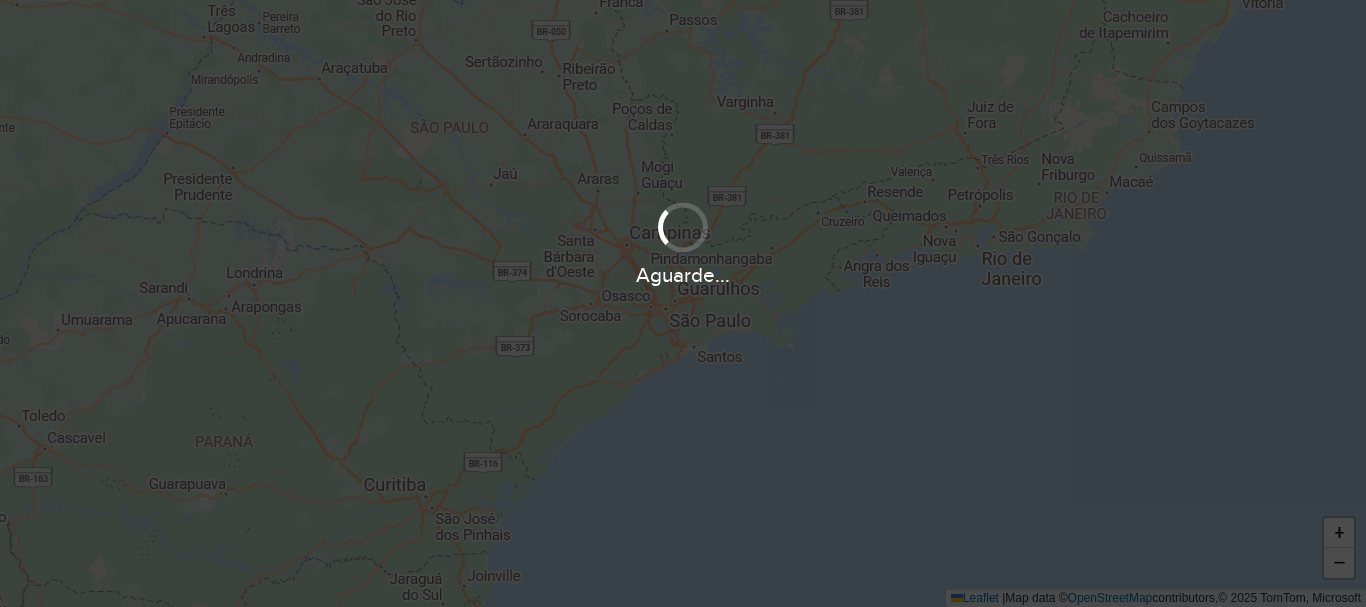 scroll, scrollTop: 0, scrollLeft: 0, axis: both 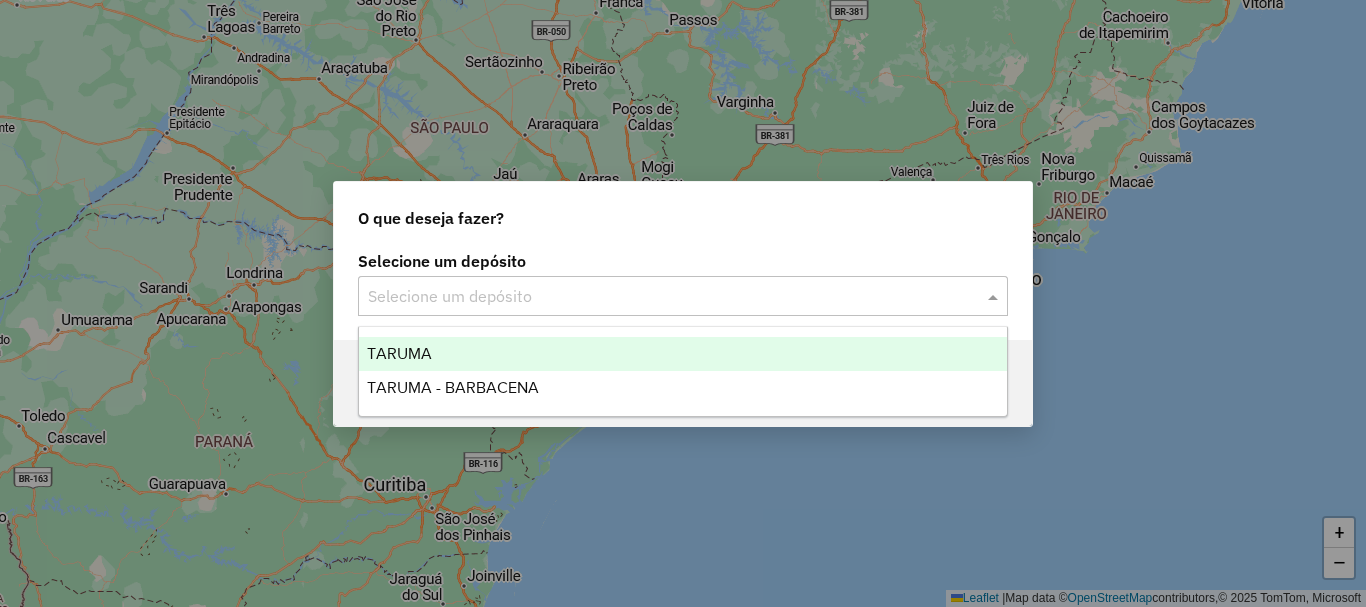 click 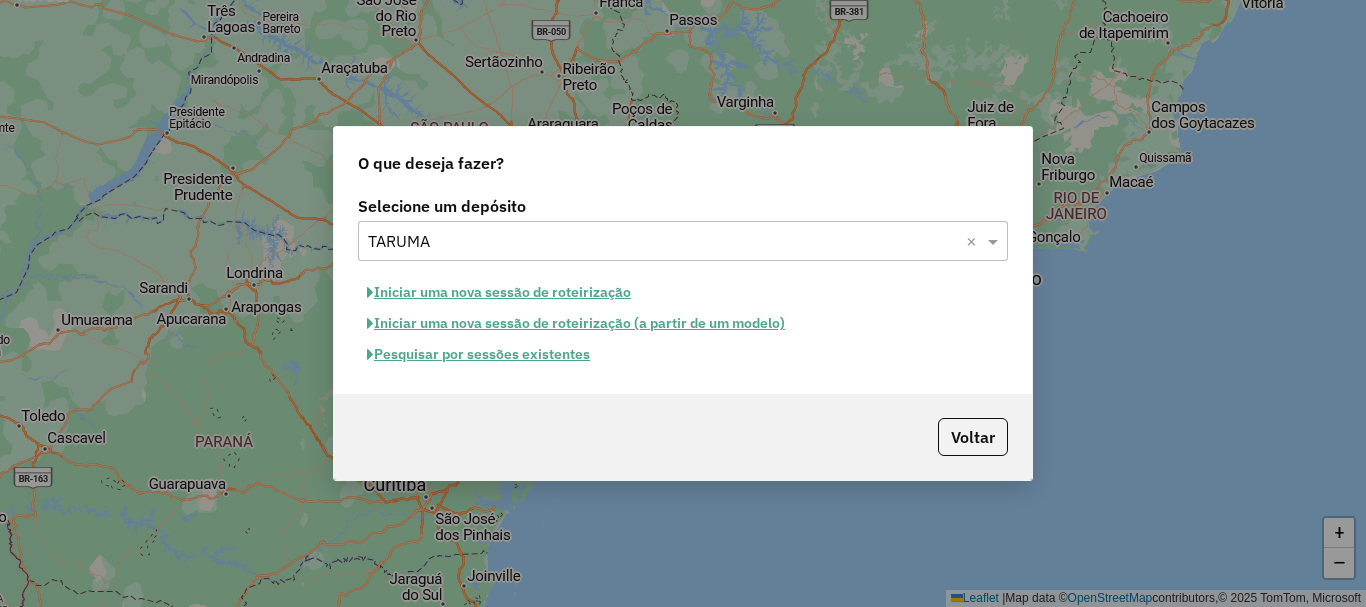 click on "Pesquisar por sessões existentes" 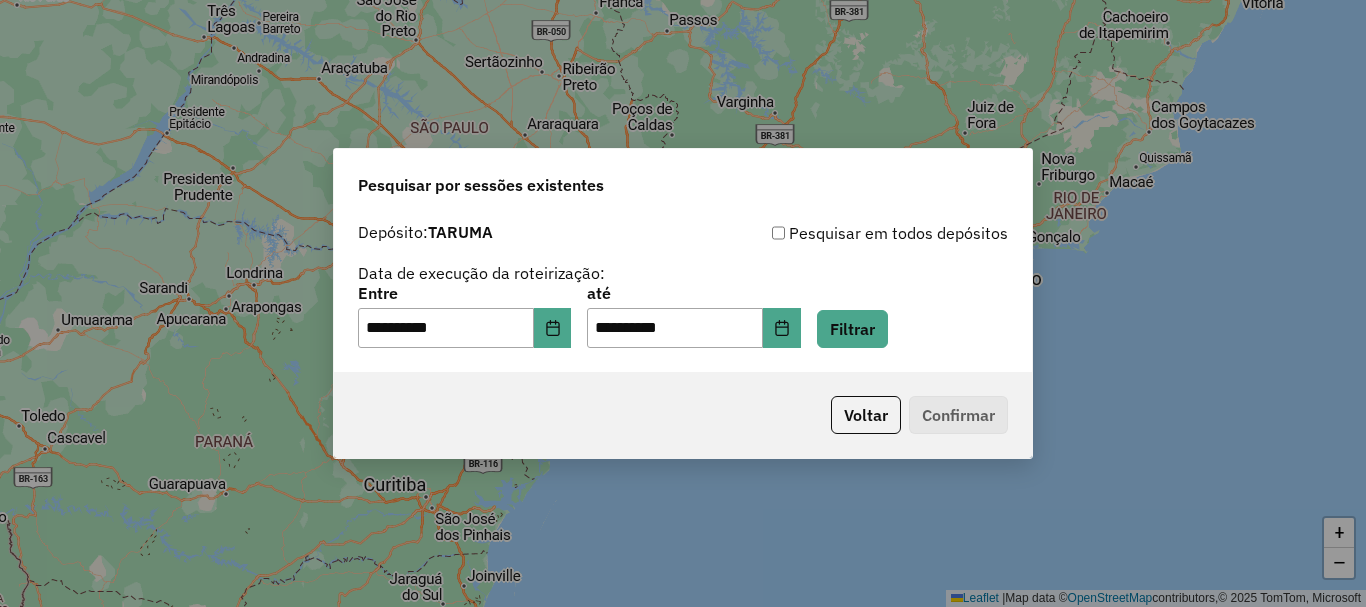 click on "**********" 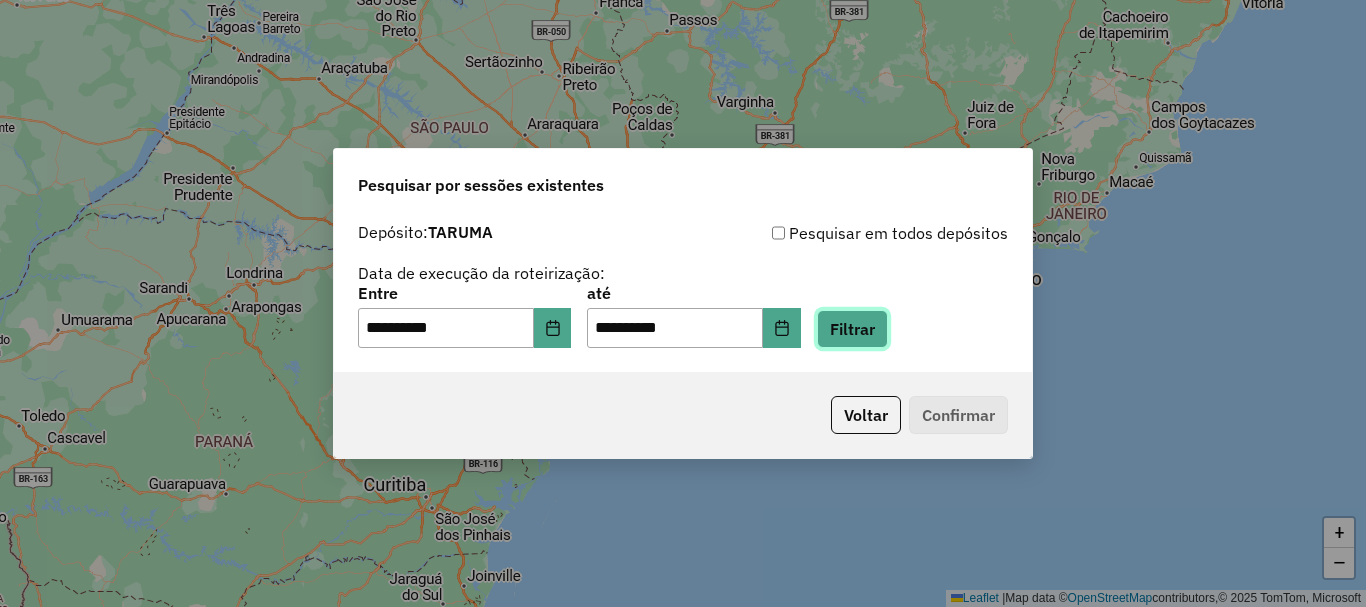 click on "Filtrar" 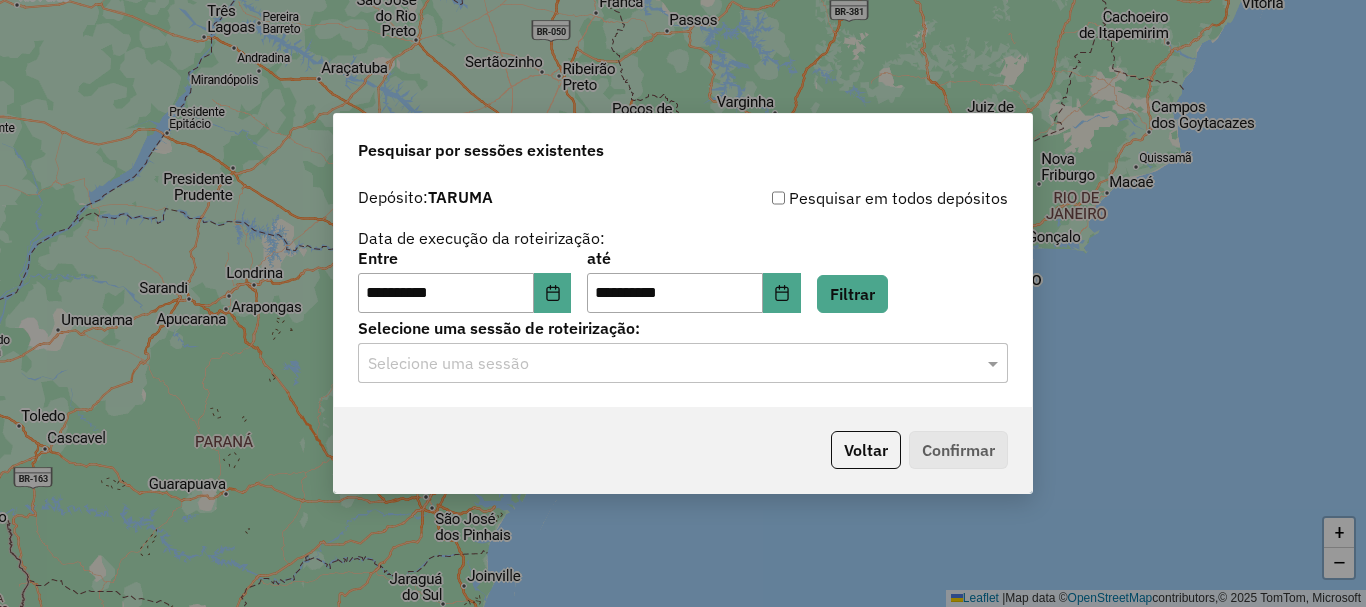 click 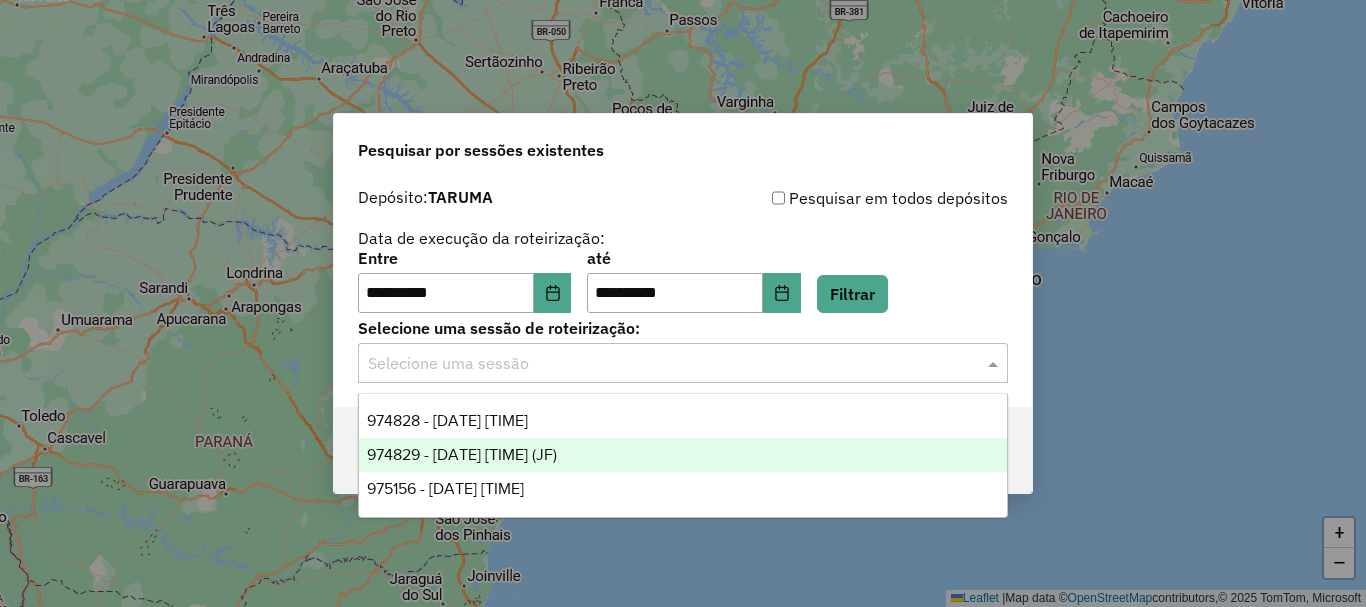 click on "974829 - 05/08/2025 18:07 (JF)" at bounding box center (683, 455) 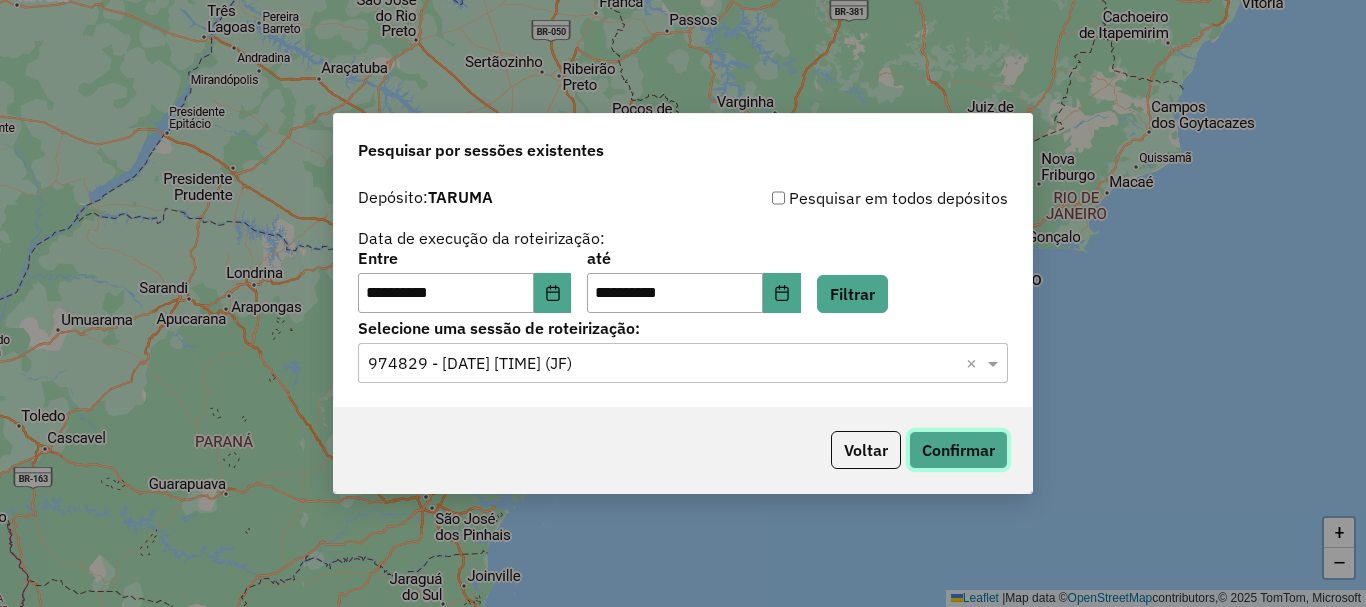 click on "Confirmar" 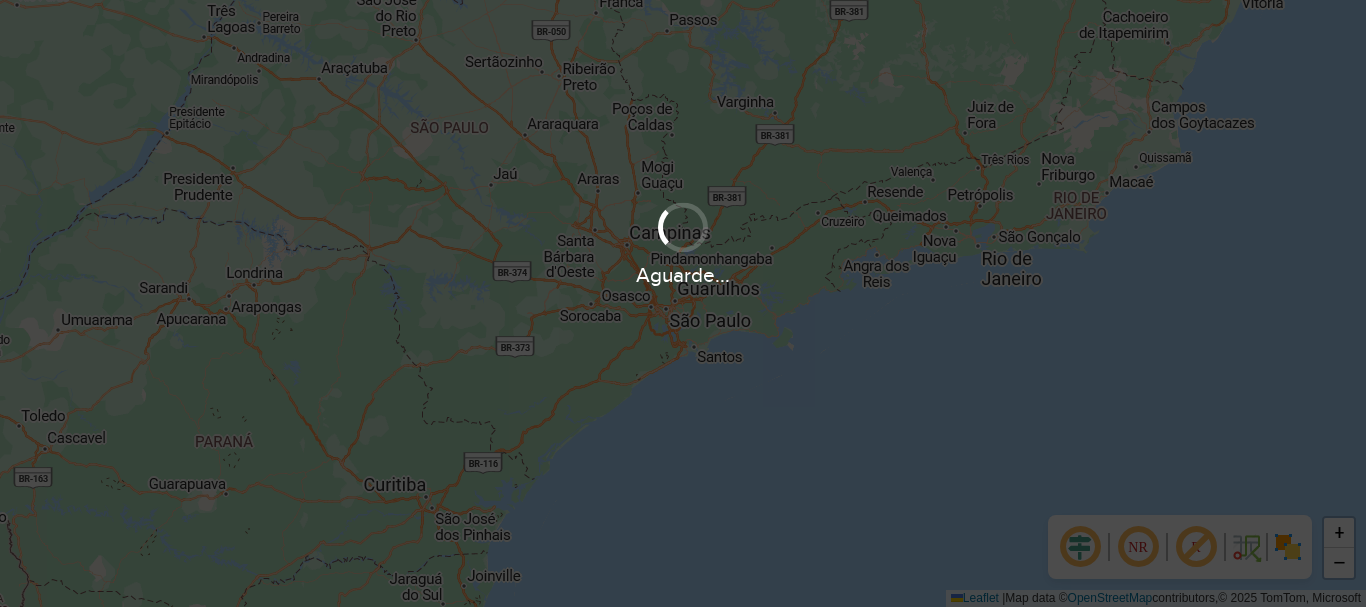 scroll, scrollTop: 0, scrollLeft: 0, axis: both 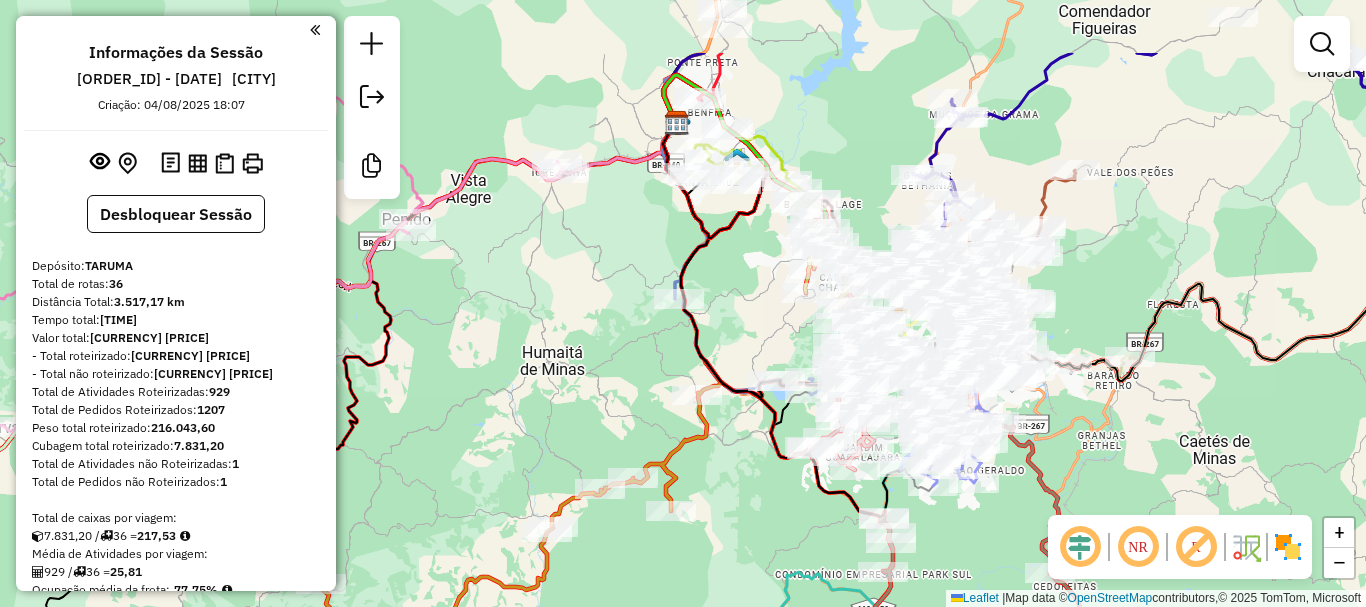 drag, startPoint x: 728, startPoint y: 133, endPoint x: 755, endPoint y: 276, distance: 145.52663 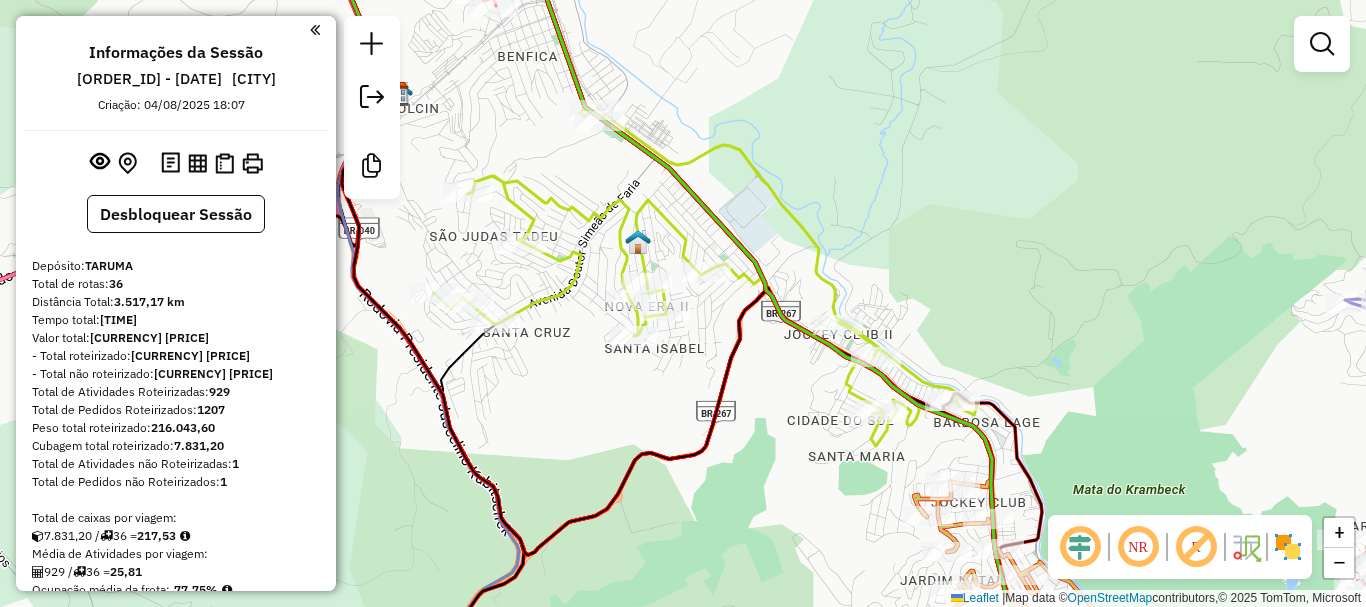 click on "Janela de atendimento Grade de atendimento Capacidade Transportadoras Veículos Cliente Pedidos  Rotas Selecione os dias de semana para filtrar as janelas de atendimento  Seg   Ter   Qua   Qui   Sex   Sáb   Dom  Informe o período da janela de atendimento: De: Até:  Filtrar exatamente a janela do cliente  Considerar janela de atendimento padrão  Selecione os dias de semana para filtrar as grades de atendimento  Seg   Ter   Qua   Qui   Sex   Sáb   Dom   Considerar clientes sem dia de atendimento cadastrado  Clientes fora do dia de atendimento selecionado Filtrar as atividades entre os valores definidos abaixo:  Peso mínimo:   Peso máximo:   Cubagem mínima:   Cubagem máxima:   De:   Até:  Filtrar as atividades entre o tempo de atendimento definido abaixo:  De:   Até:   Considerar capacidade total dos clientes não roteirizados Transportadora: Selecione um ou mais itens Tipo de veículo: Selecione um ou mais itens Veículo: Selecione um ou mais itens Motorista: Selecione um ou mais itens Nome: Rótulo:" 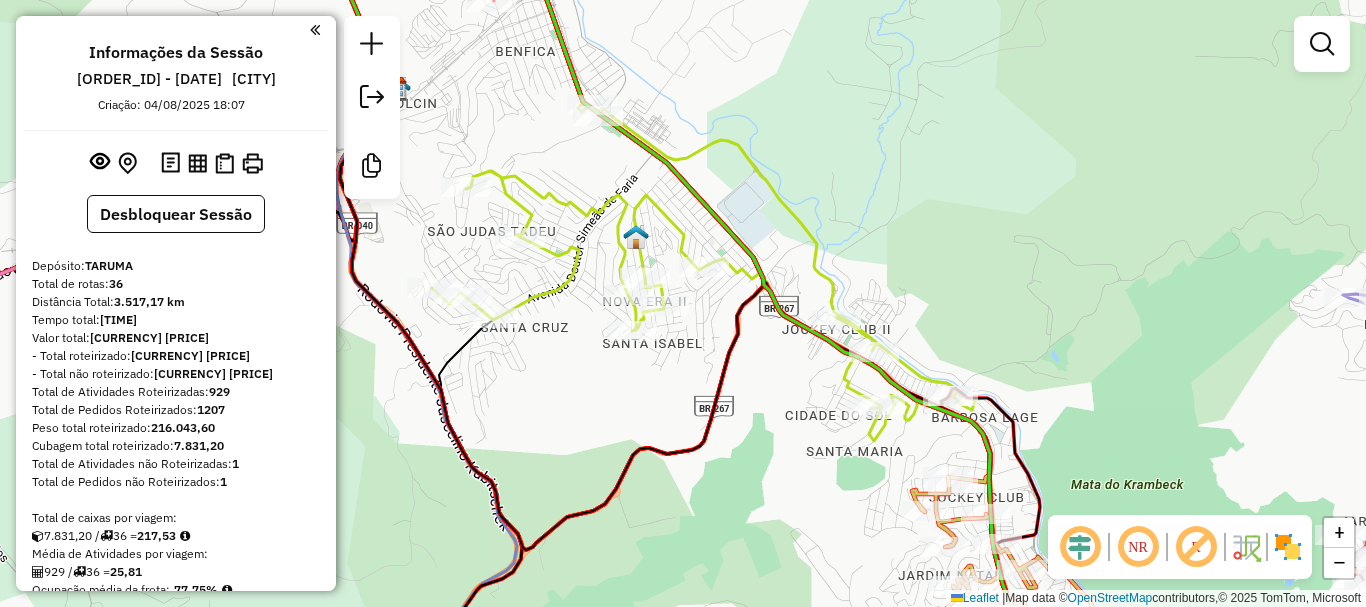 click 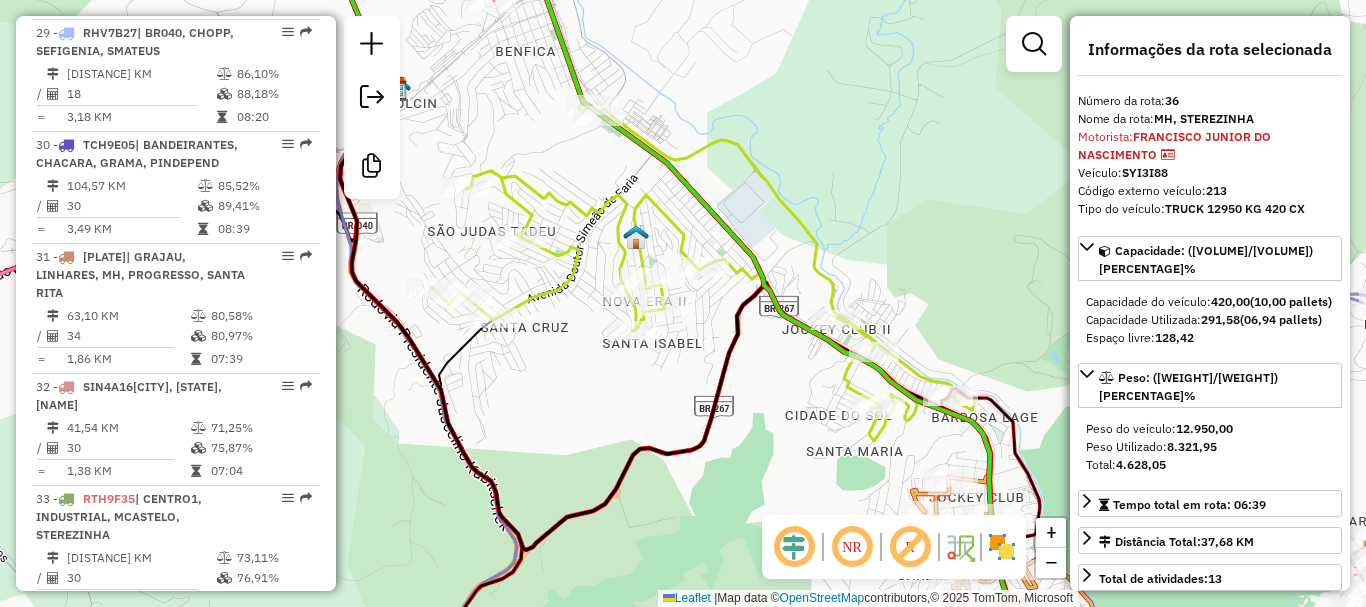 scroll, scrollTop: 4612, scrollLeft: 0, axis: vertical 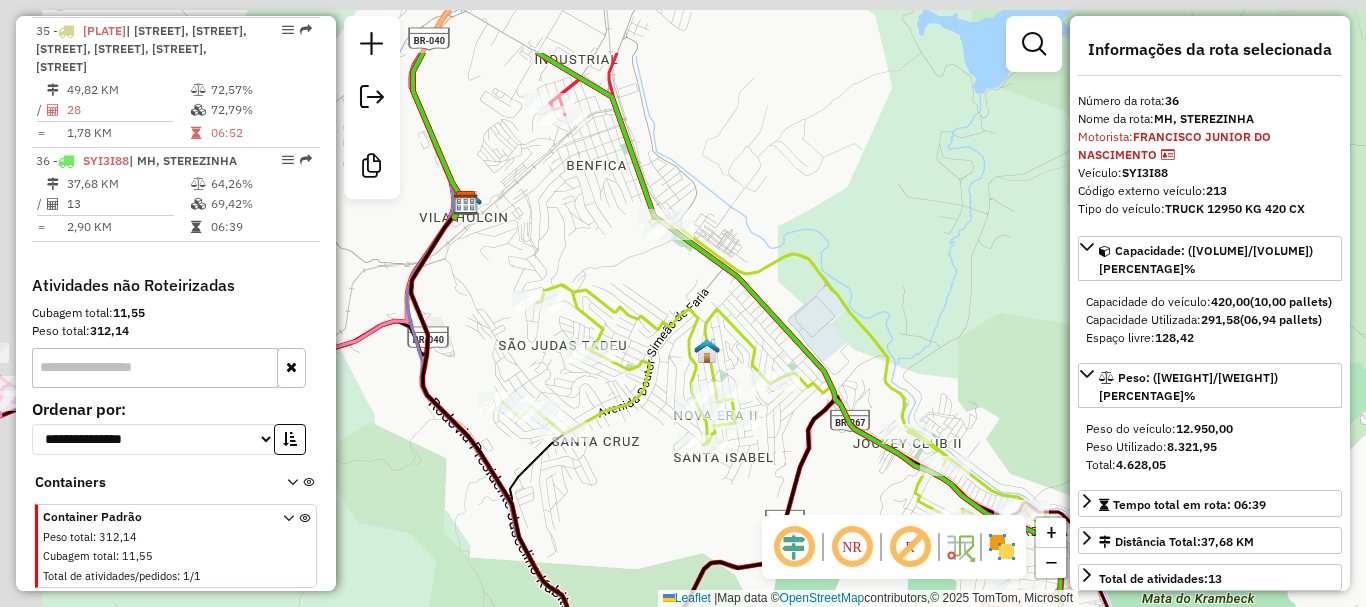 drag, startPoint x: 756, startPoint y: 324, endPoint x: 764, endPoint y: 349, distance: 26.24881 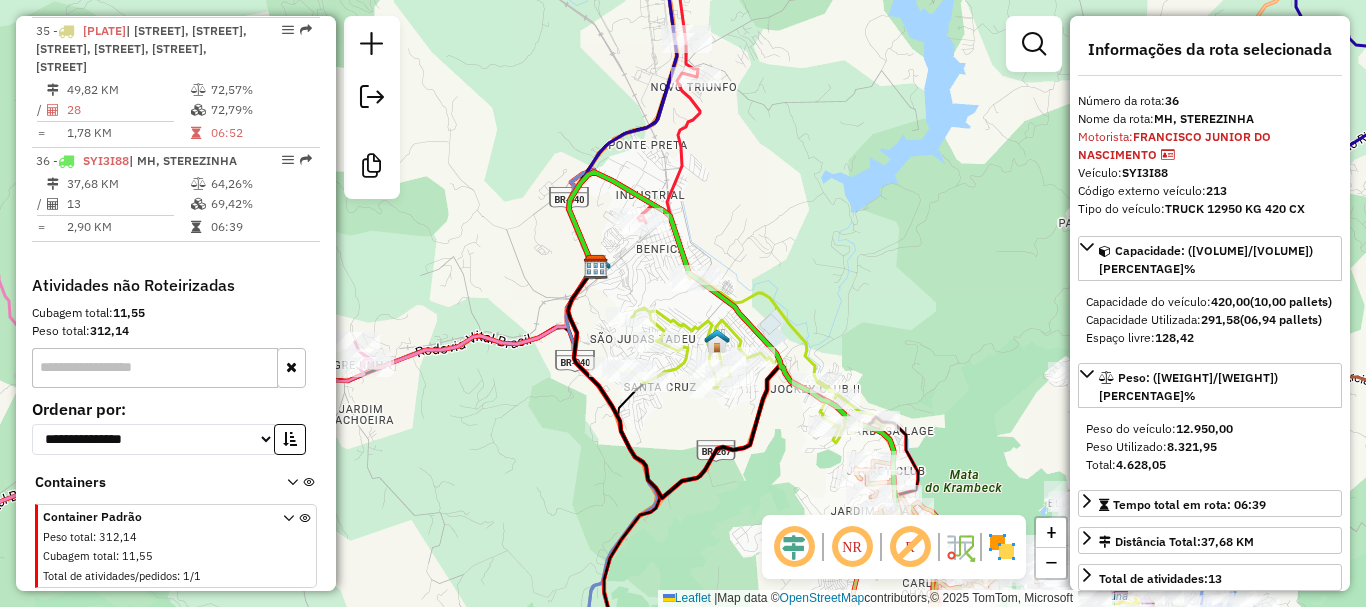 click on "Janela de atendimento Grade de atendimento Capacidade Transportadoras Veículos Cliente Pedidos  Rotas Selecione os dias de semana para filtrar as janelas de atendimento  Seg   Ter   Qua   Qui   Sex   Sáb   Dom  Informe o período da janela de atendimento: De: Até:  Filtrar exatamente a janela do cliente  Considerar janela de atendimento padrão  Selecione os dias de semana para filtrar as grades de atendimento  Seg   Ter   Qua   Qui   Sex   Sáb   Dom   Considerar clientes sem dia de atendimento cadastrado  Clientes fora do dia de atendimento selecionado Filtrar as atividades entre os valores definidos abaixo:  Peso mínimo:   Peso máximo:   Cubagem mínima:   Cubagem máxima:   De:   Até:  Filtrar as atividades entre o tempo de atendimento definido abaixo:  De:   Até:   Considerar capacidade total dos clientes não roteirizados Transportadora: Selecione um ou mais itens Tipo de veículo: Selecione um ou mais itens Veículo: Selecione um ou mais itens Motorista: Selecione um ou mais itens Nome: Rótulo:" 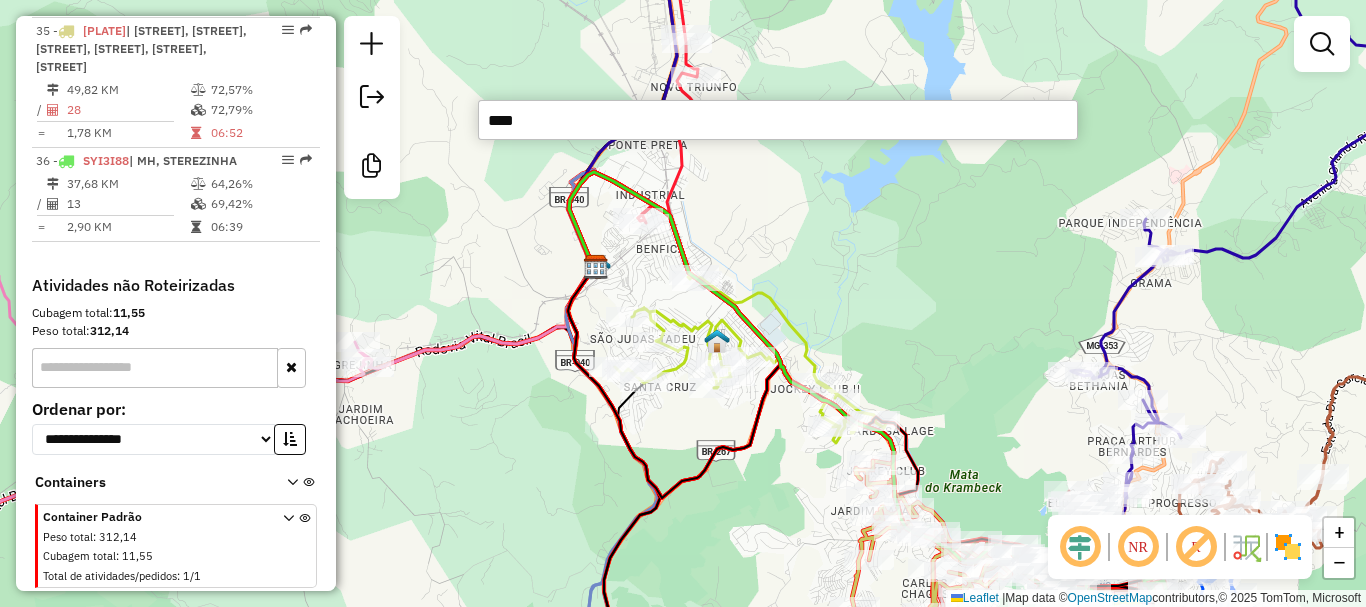 type on "*****" 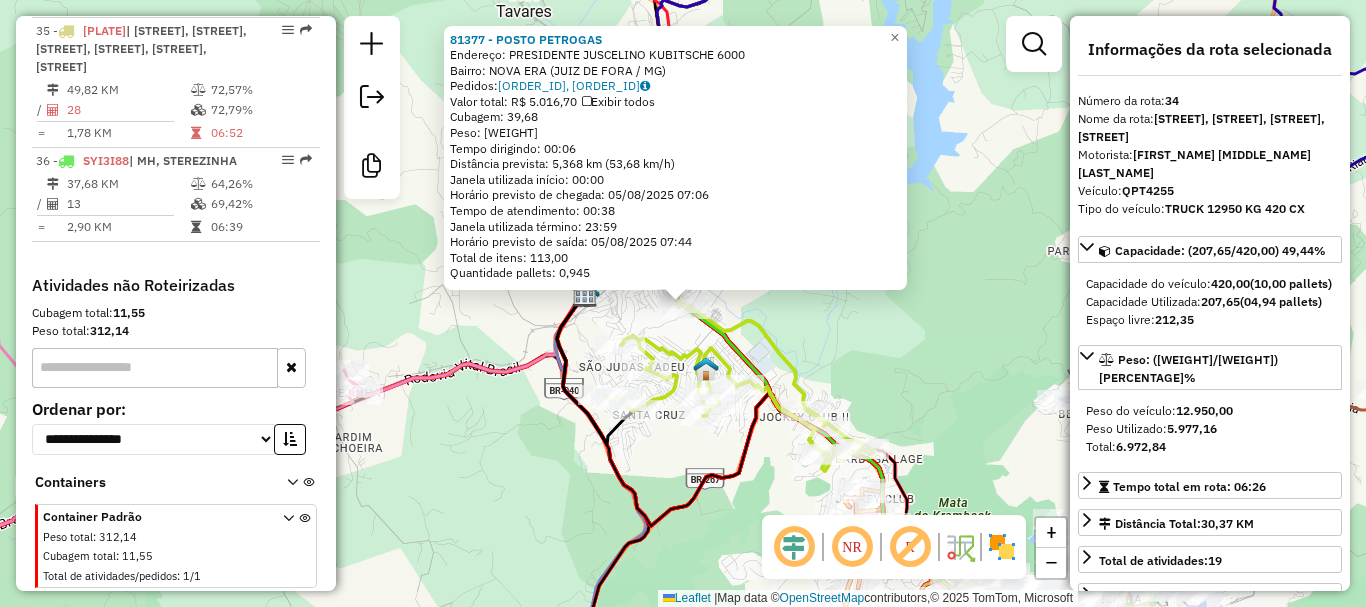 scroll, scrollTop: 4502, scrollLeft: 0, axis: vertical 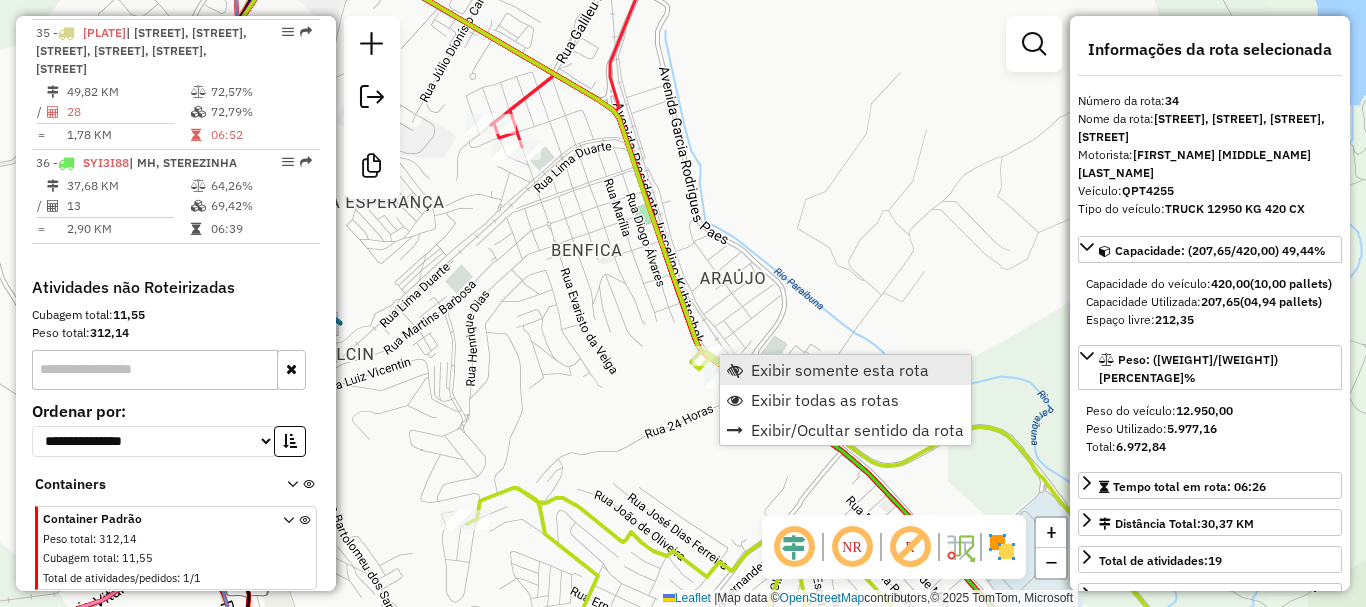 click on "Exibir somente esta rota" at bounding box center (840, 370) 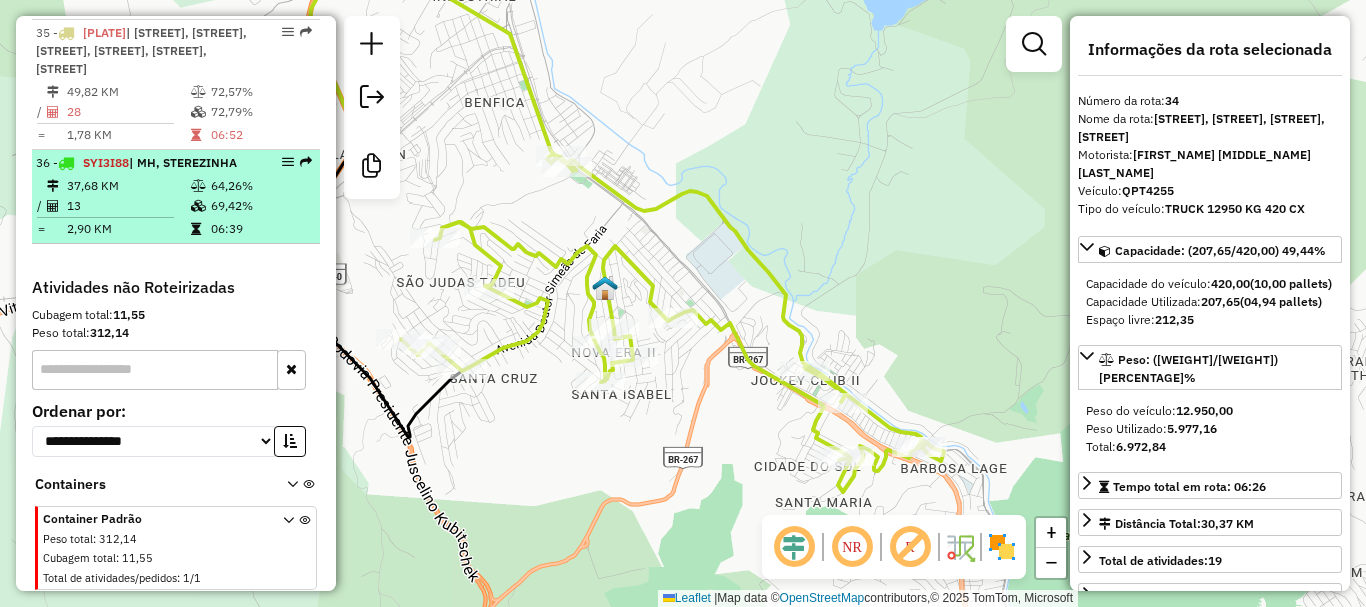 click on "69,42%" at bounding box center [260, 206] 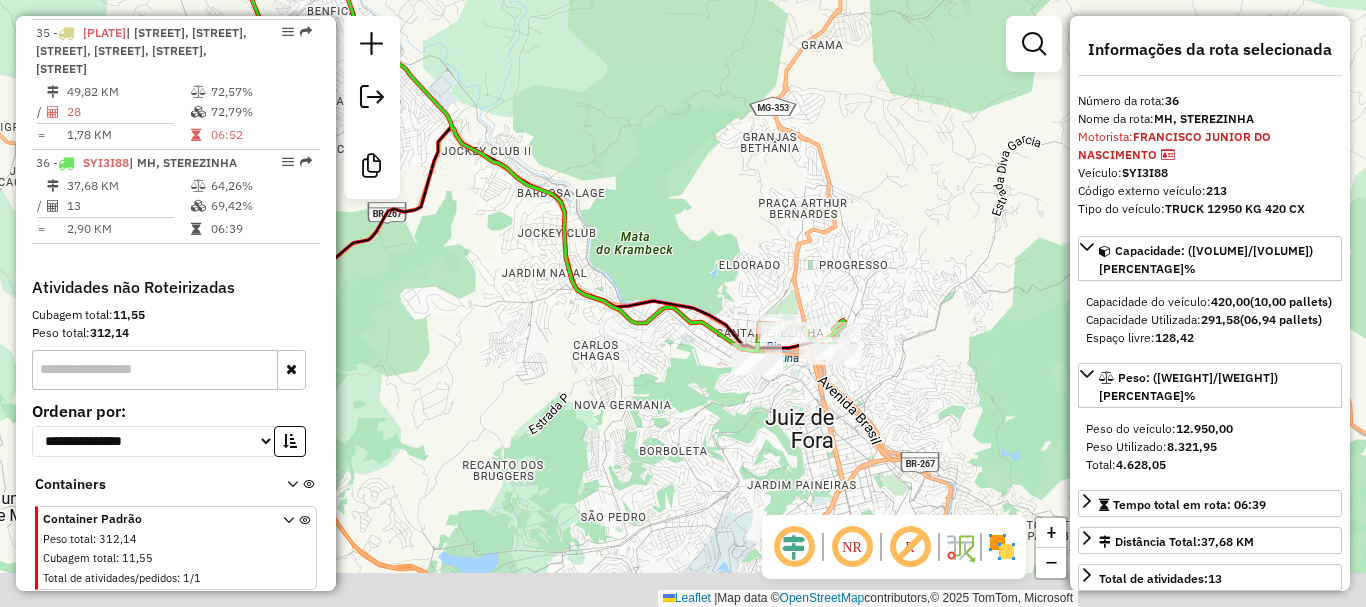 drag, startPoint x: 939, startPoint y: 412, endPoint x: 794, endPoint y: 243, distance: 222.67914 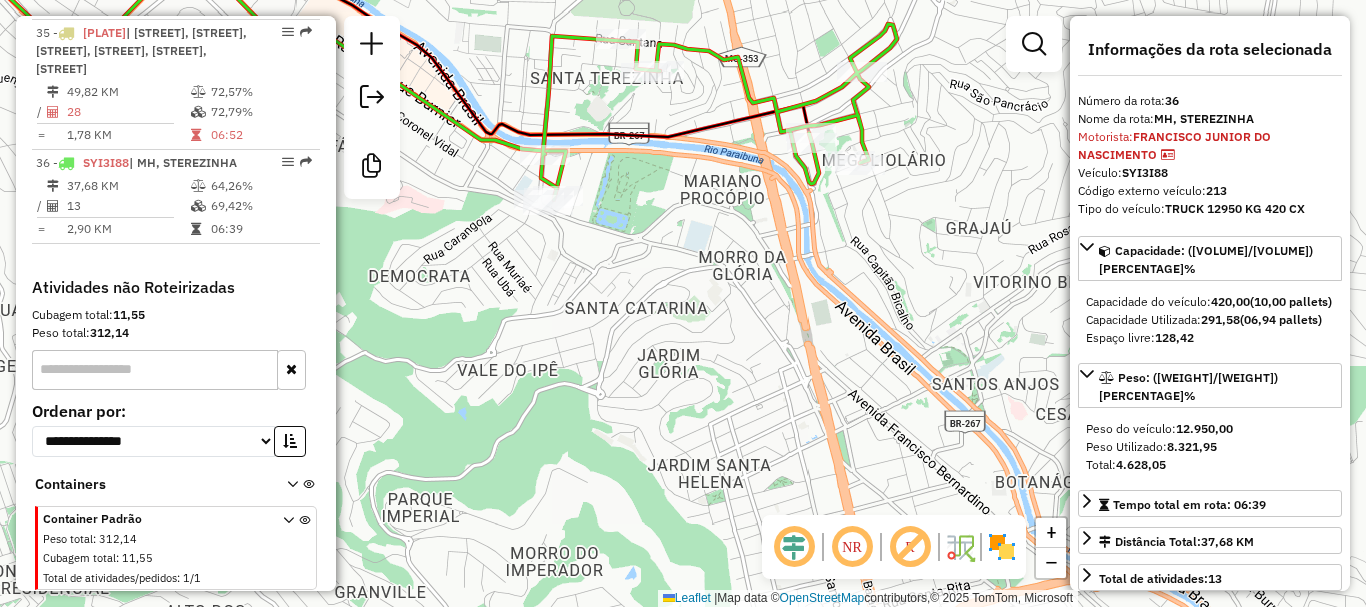 drag, startPoint x: 753, startPoint y: 191, endPoint x: 792, endPoint y: 287, distance: 103.6195 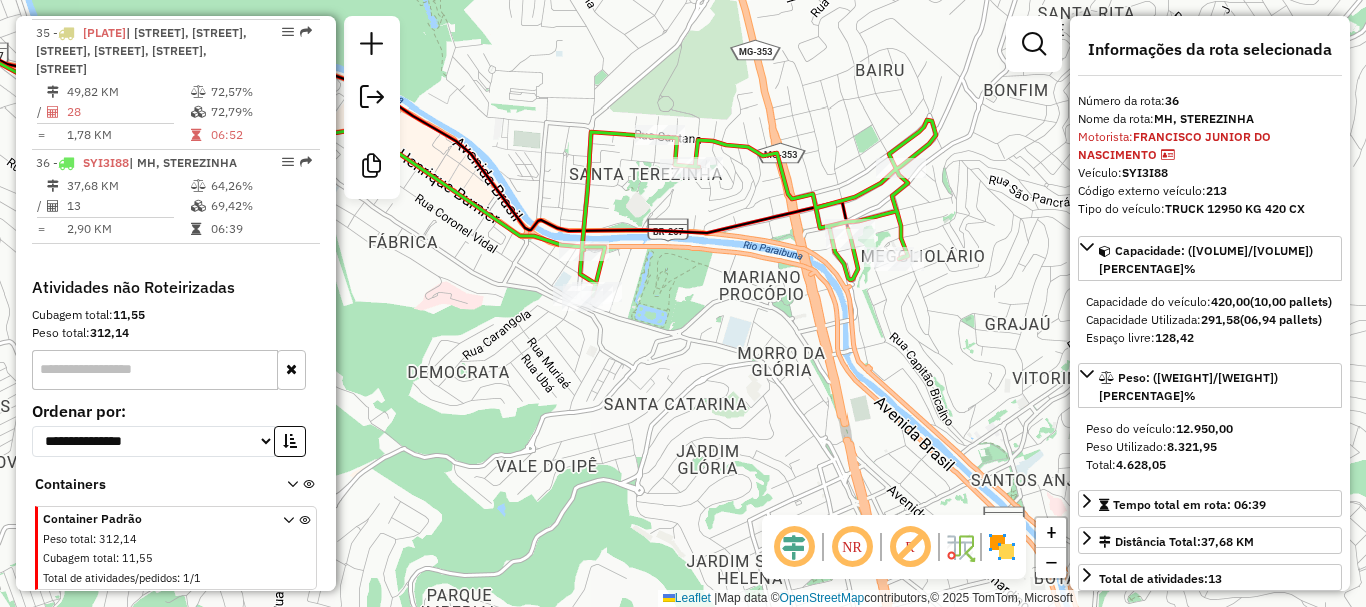 click 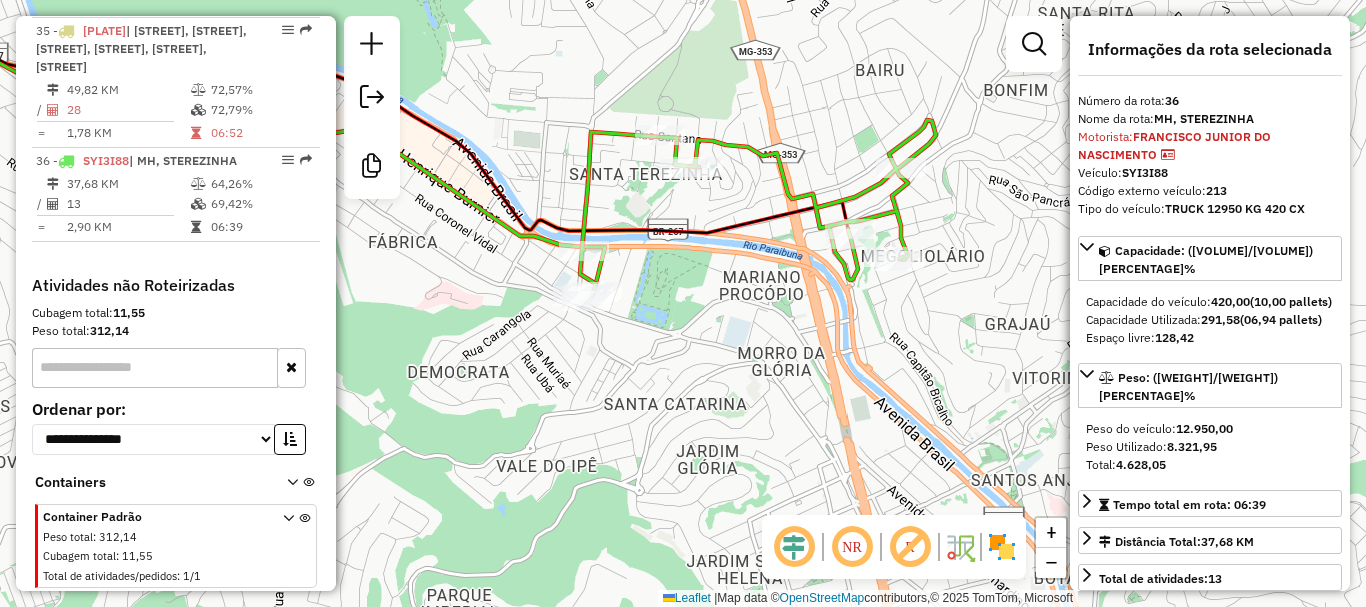 click 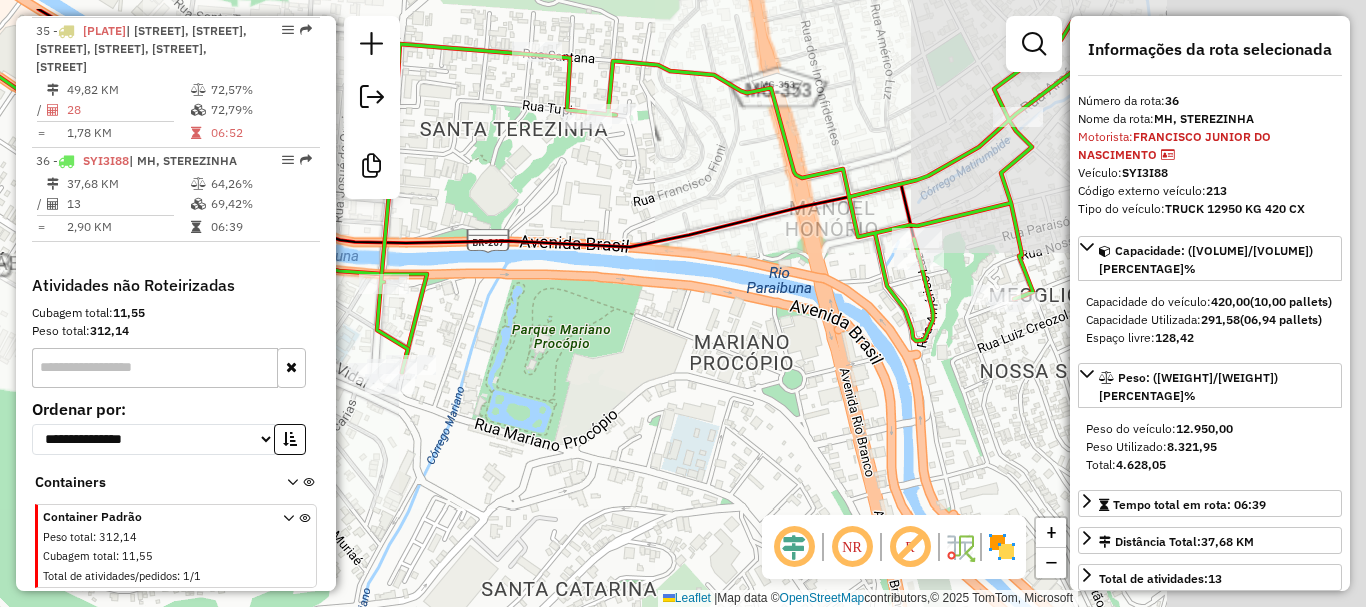 drag, startPoint x: 884, startPoint y: 226, endPoint x: 482, endPoint y: 306, distance: 409.8829 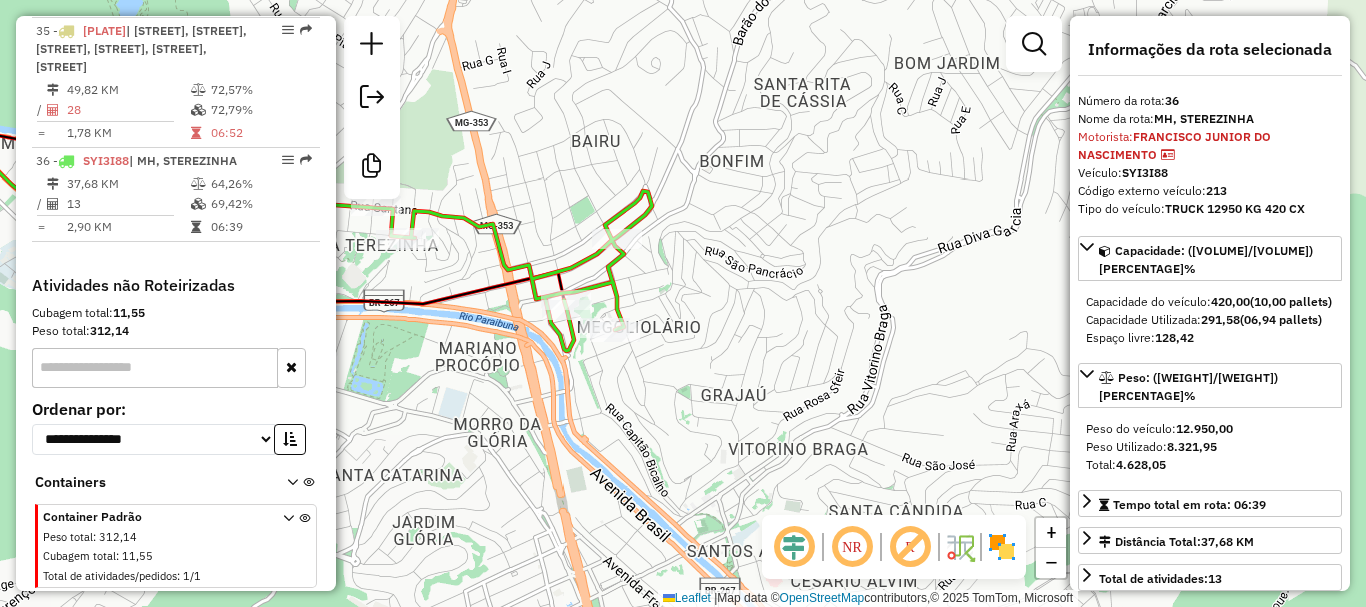 click 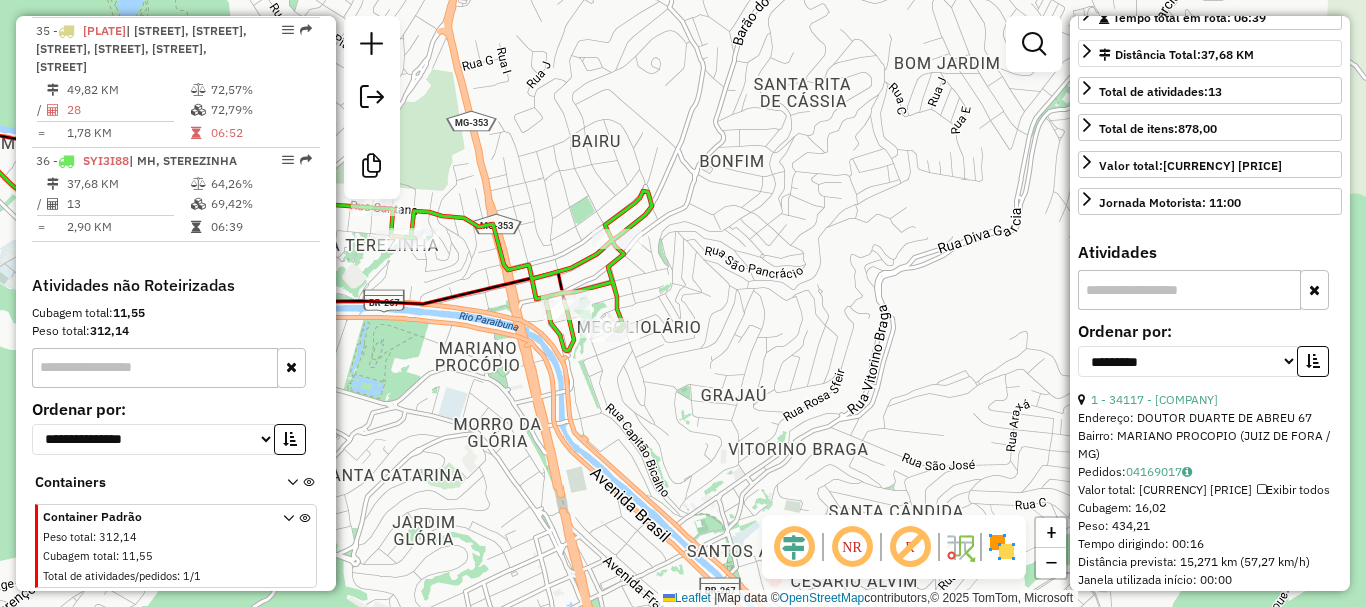 scroll, scrollTop: 700, scrollLeft: 0, axis: vertical 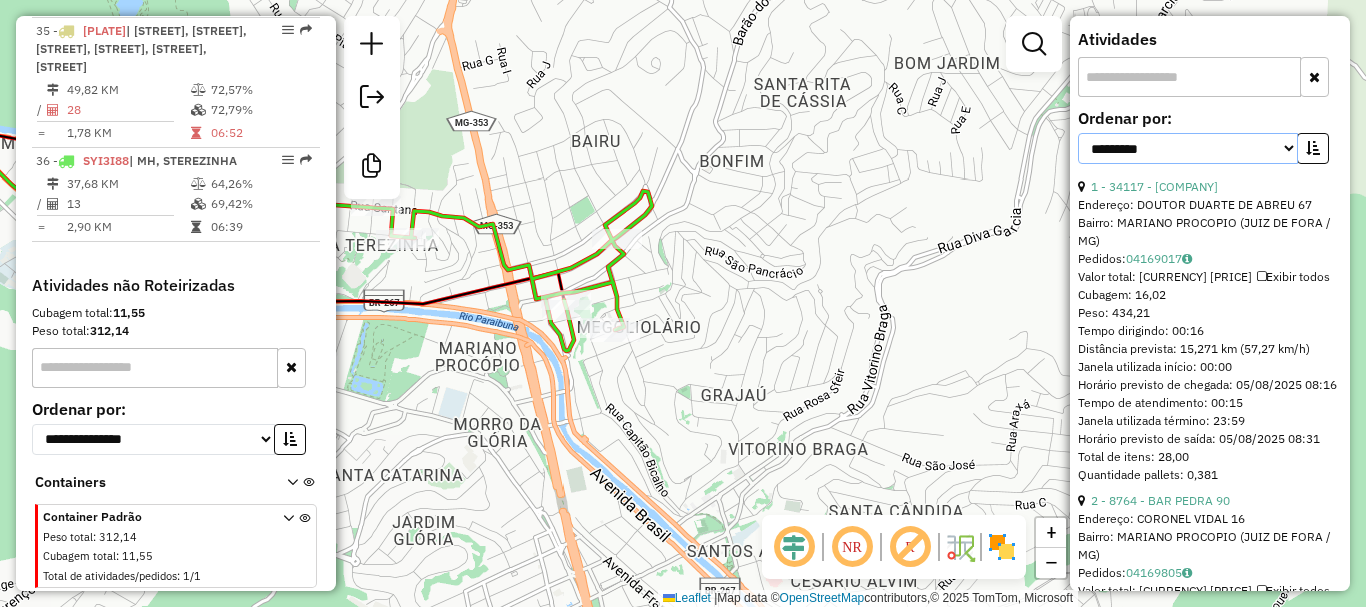 click on "**********" at bounding box center [1188, 148] 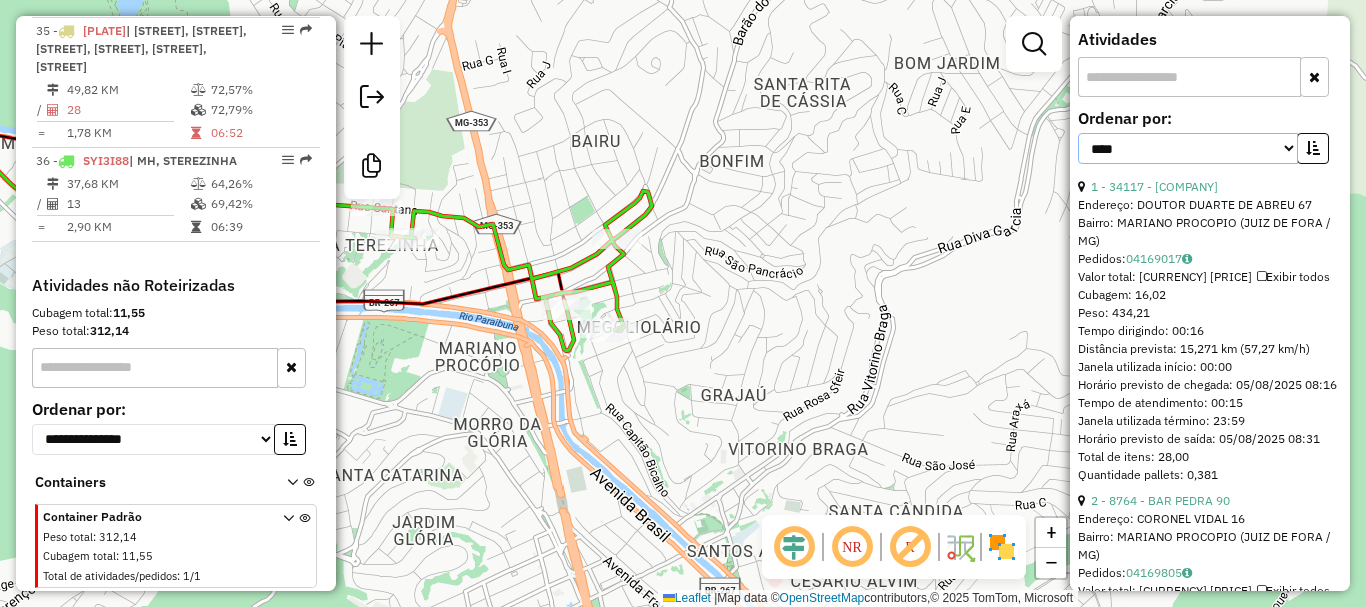 click on "**********" at bounding box center [1188, 148] 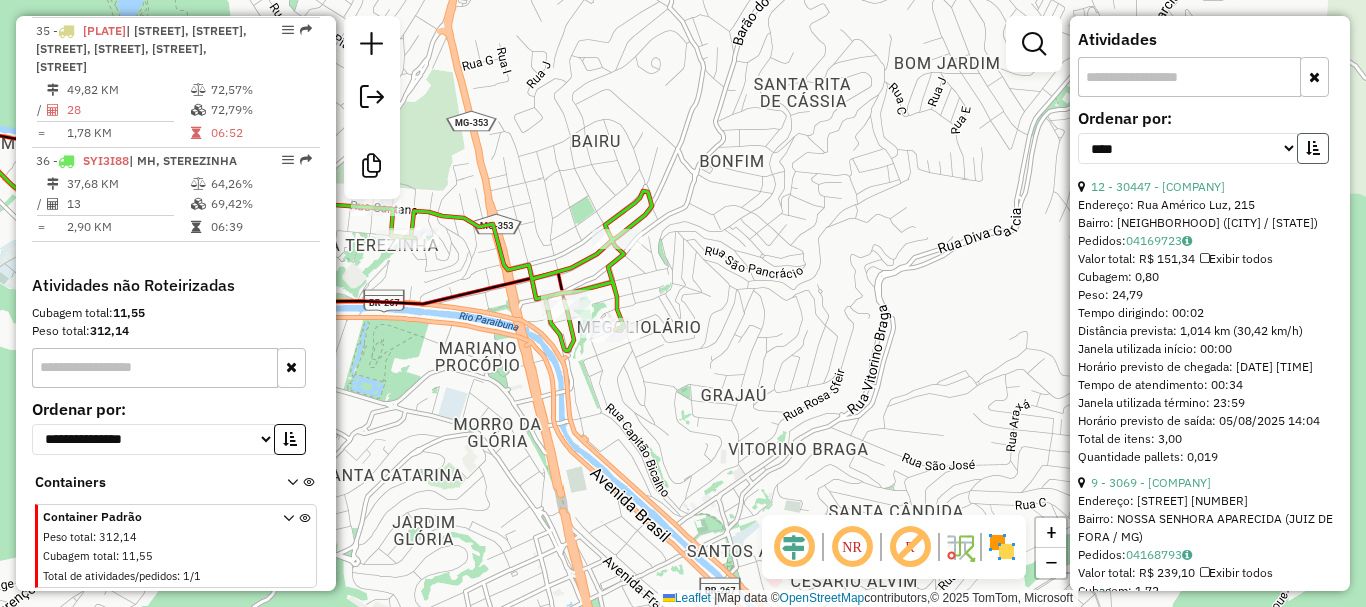 click at bounding box center (1313, 148) 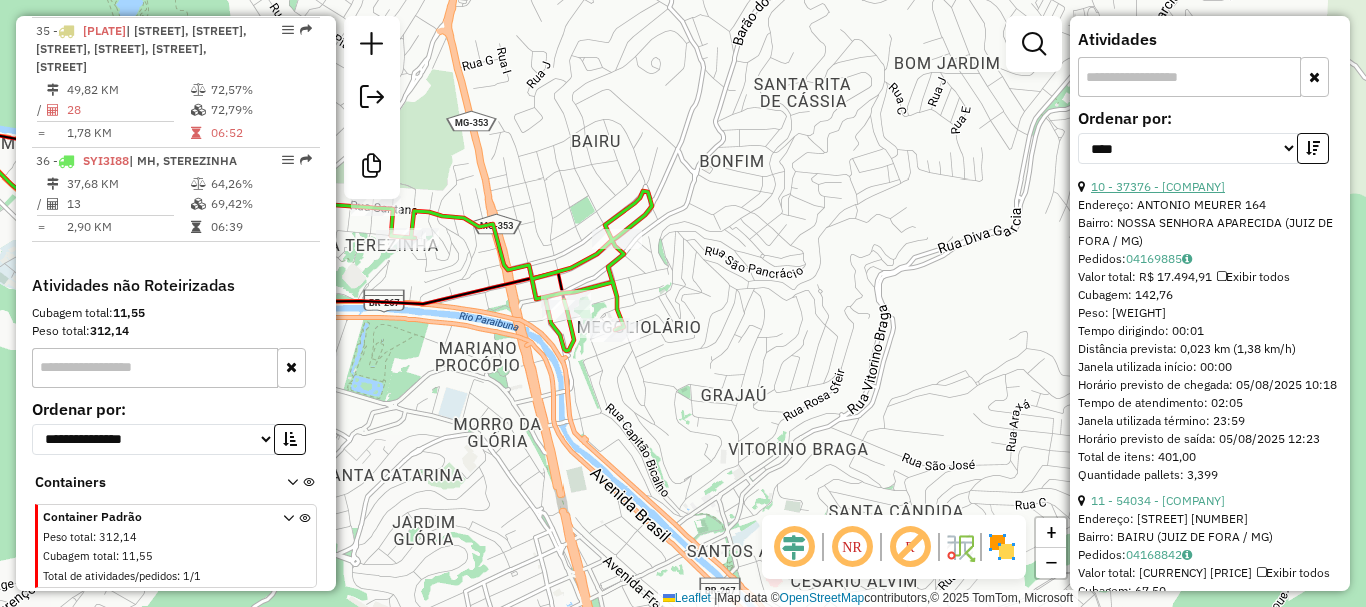 click on "10 - 37376 - [COMPANY]" at bounding box center [1158, 186] 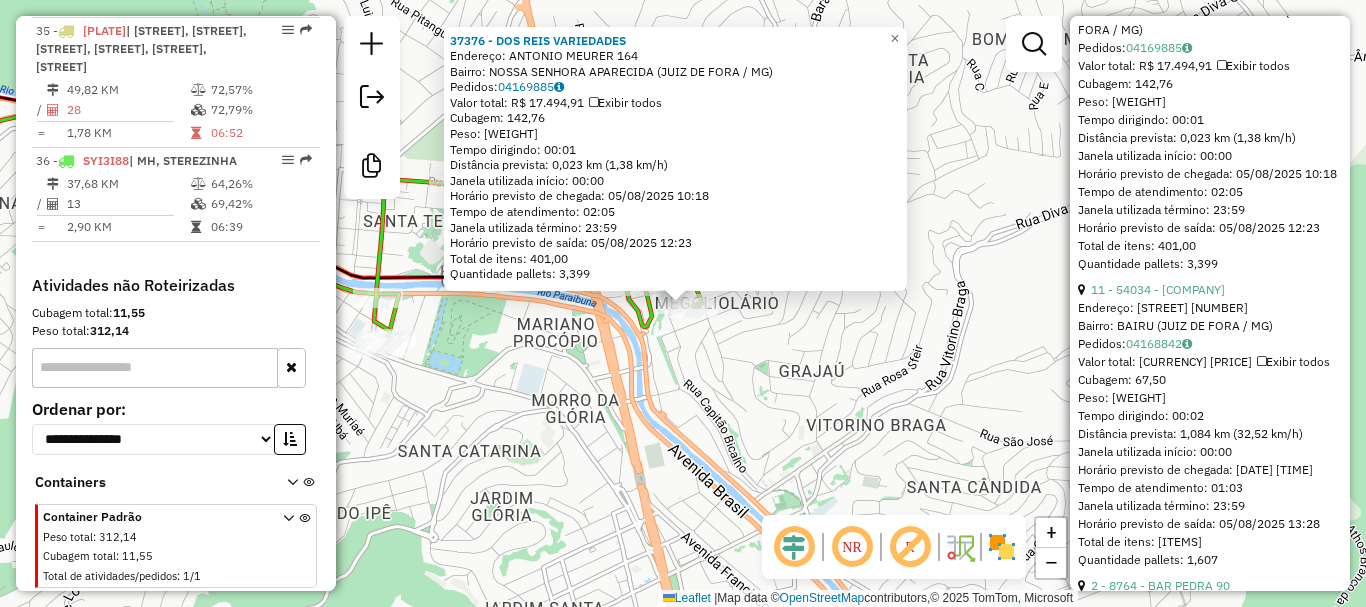 scroll, scrollTop: 1000, scrollLeft: 0, axis: vertical 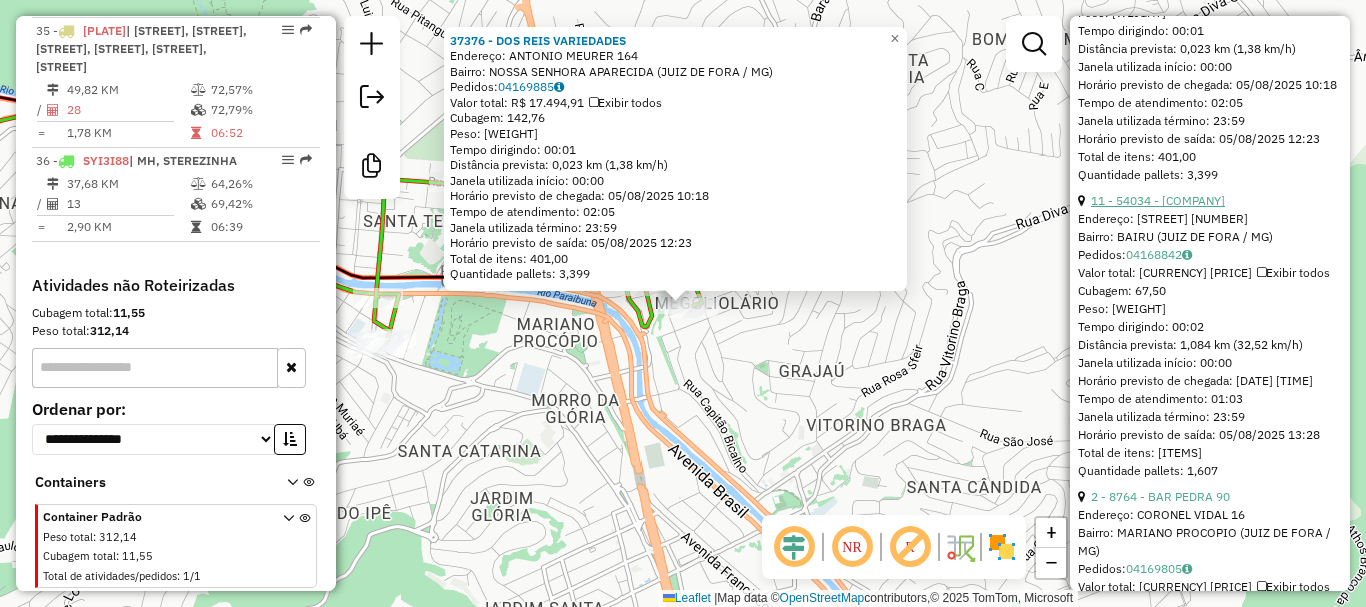 click on "11 - 54034 - [COMPANY]" at bounding box center [1158, 200] 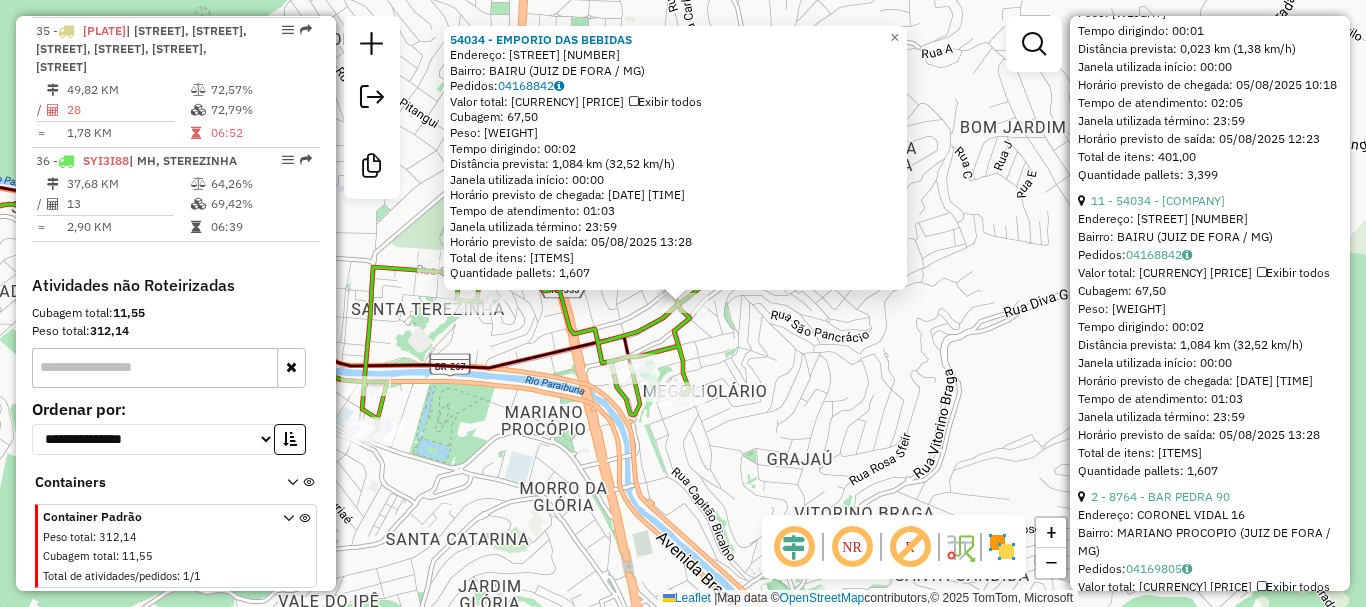 click on "Endereço:  [STREET] [NUMBER]   Bairro: [NEIGHBORHOOD] ([CITY] / [STATE])   Pedidos:  [ORDER_ID]   Valor total: [CURRENCY] [PRICE]   Exibir todos   Cubagem: [VOLUME]  Peso: [WEIGHT]  Tempo dirigindo: [TIME]   Distância prevista: [DISTANCE] km ([SPEED] km/h)   Janela utilizada início: [TIME]   Horário previsto de chegada: [DATE] [TIME]   Tempo de atendimento: [TIME]   Janela utilizada término: [TIME]   Horário previsto de saída: [DATE] [TIME]   Total de itens: [ITEMS]   Quantidade pallets: [PALLETS]  × Janela de atendimento Grade de atendimento Capacidade Transportadoras Veículos Cliente Pedidos  Rotas Selecione os dias de semana para filtrar as janelas de atendimento  Seg   Ter   Qua   Qui   Sex   Sáb   Dom  Informe o período da janela de atendimento: De: [TIME] Até: [TIME]  Filtrar exatamente a janela do cliente  Considerar janela de atendimento padrão  Selecione os dias de semana para filtrar as grades de atendimento  Seg   Ter   Qua   Qui   Sex   Sáb   Dom   Clientes fora do dia de atendimento selecionado +" 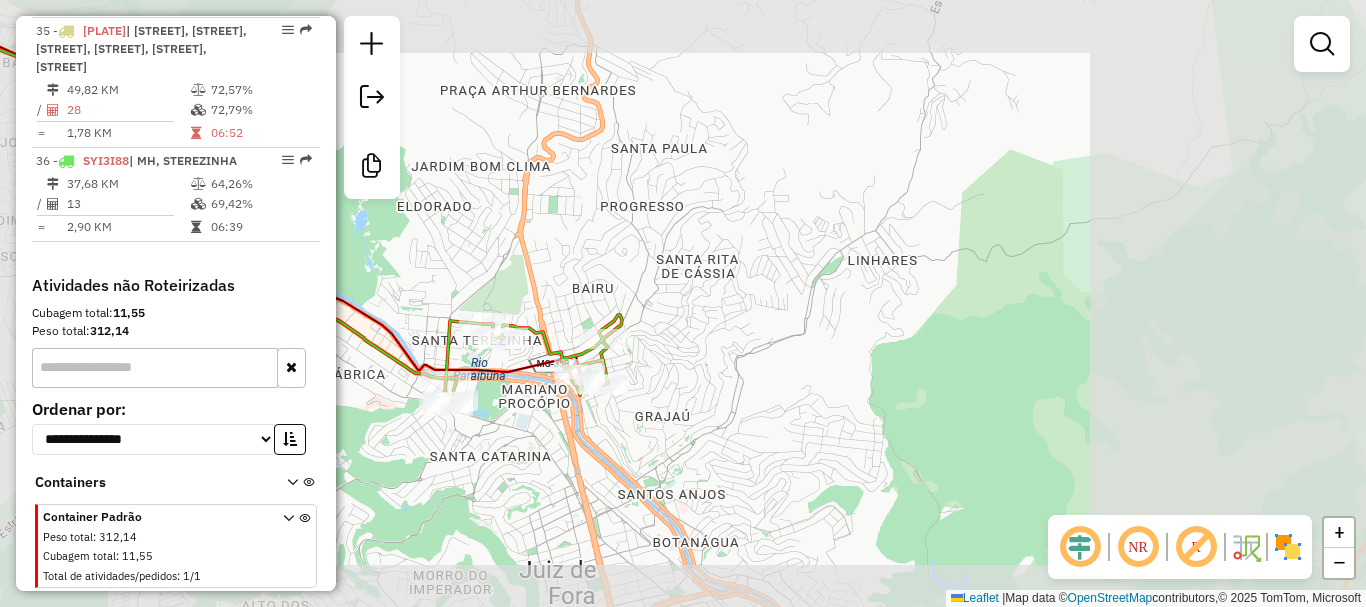 drag, startPoint x: 646, startPoint y: 394, endPoint x: 715, endPoint y: 394, distance: 69 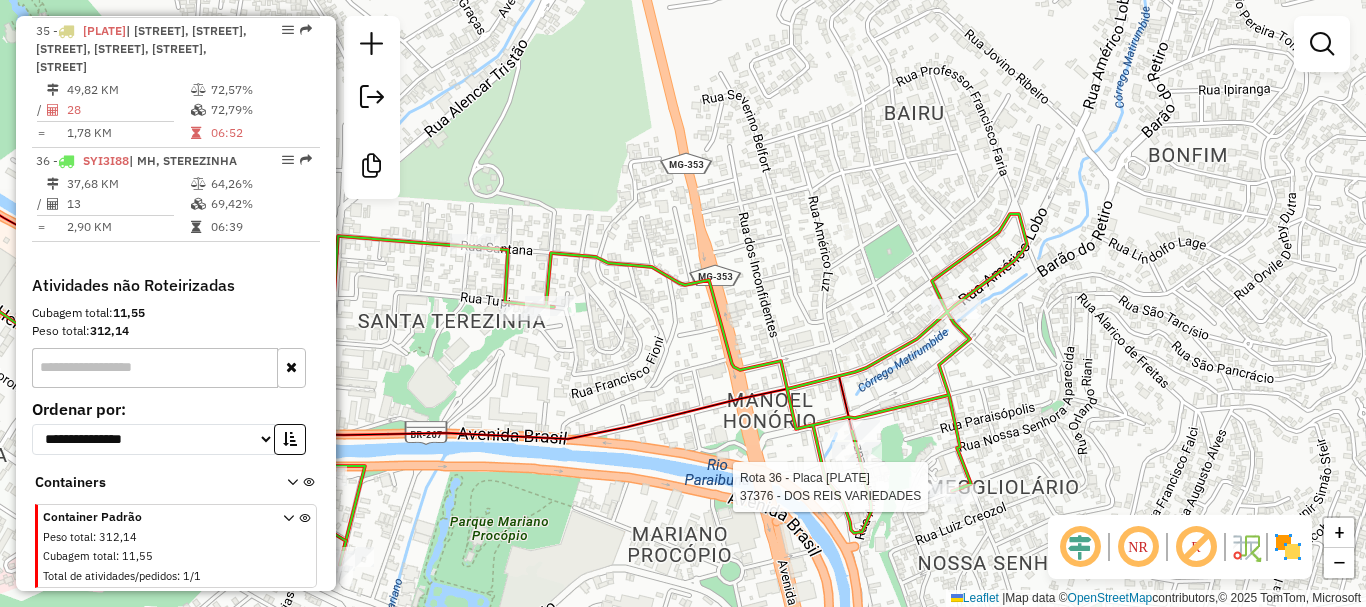 select on "*********" 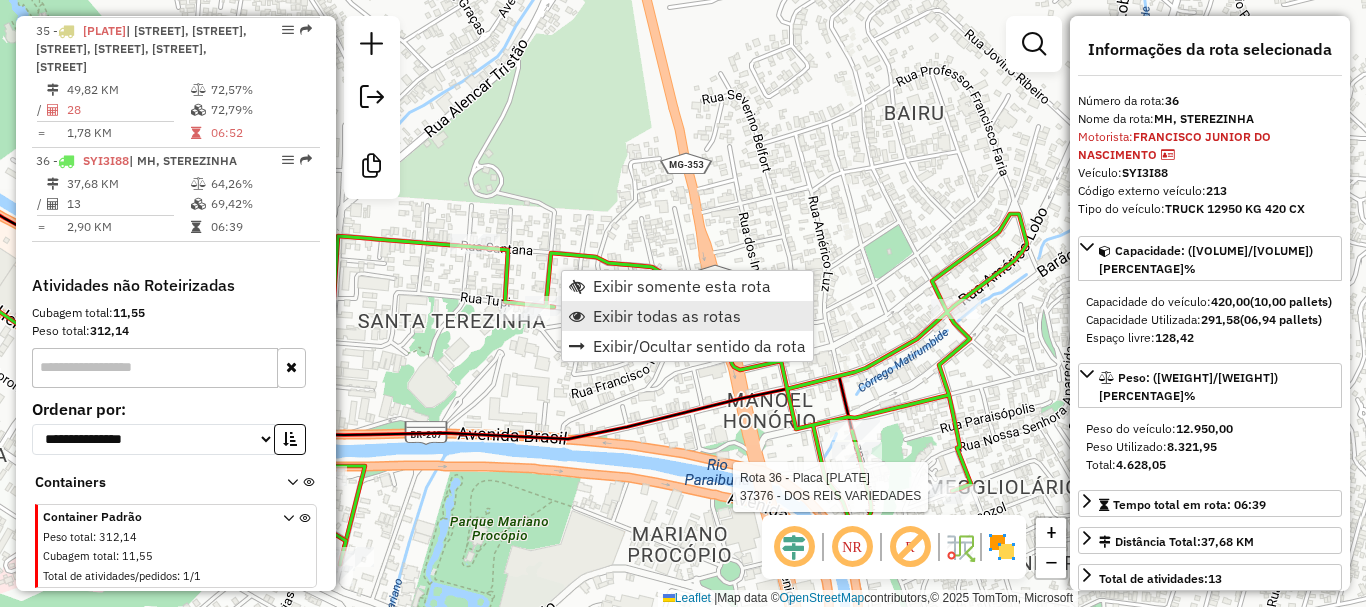 click on "Exibir todas as rotas" at bounding box center [687, 316] 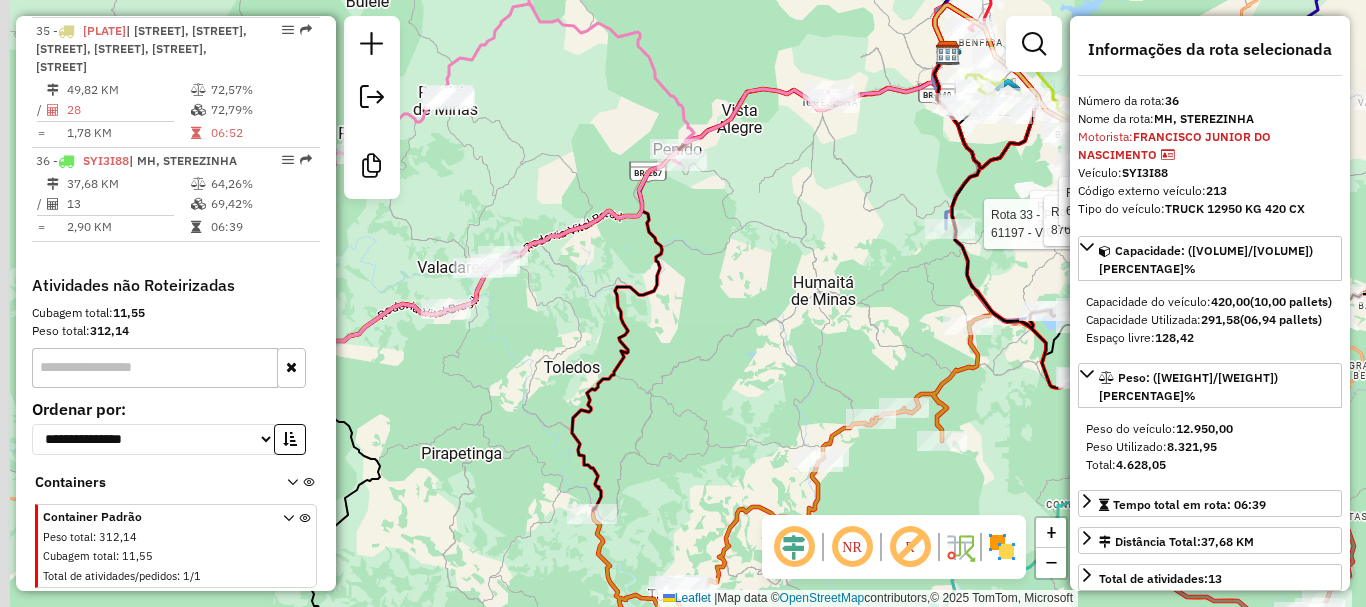drag, startPoint x: 649, startPoint y: 233, endPoint x: 891, endPoint y: 298, distance: 250.57733 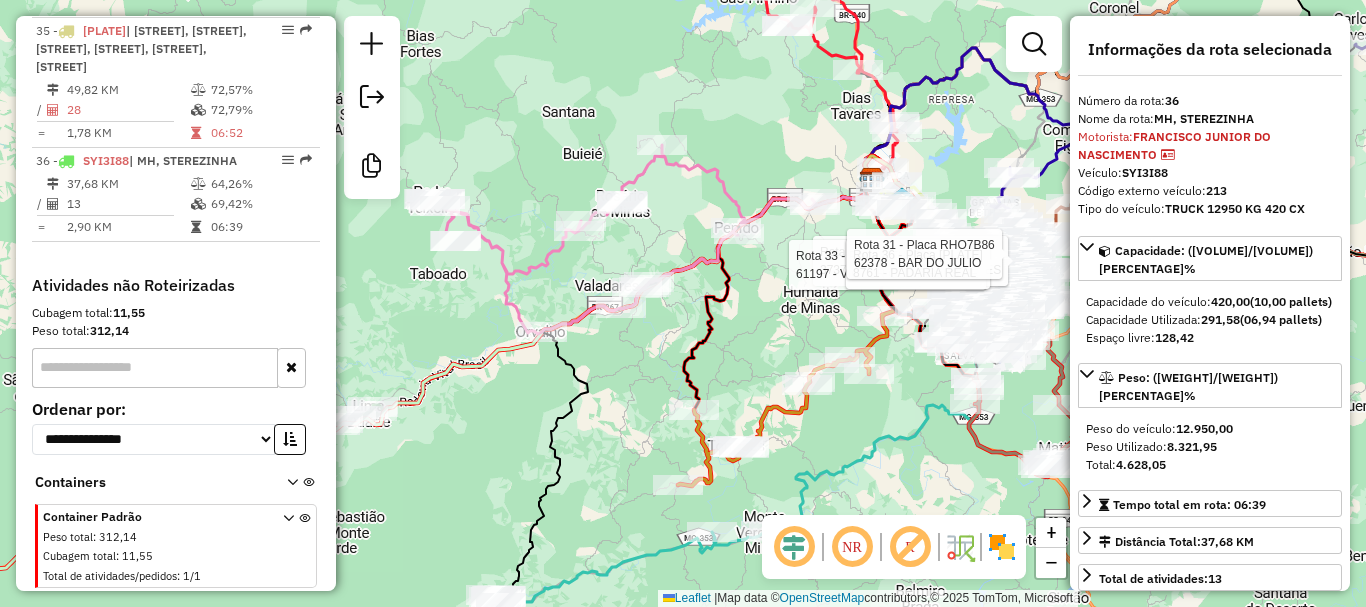 drag, startPoint x: 517, startPoint y: 323, endPoint x: 657, endPoint y: 330, distance: 140.1749 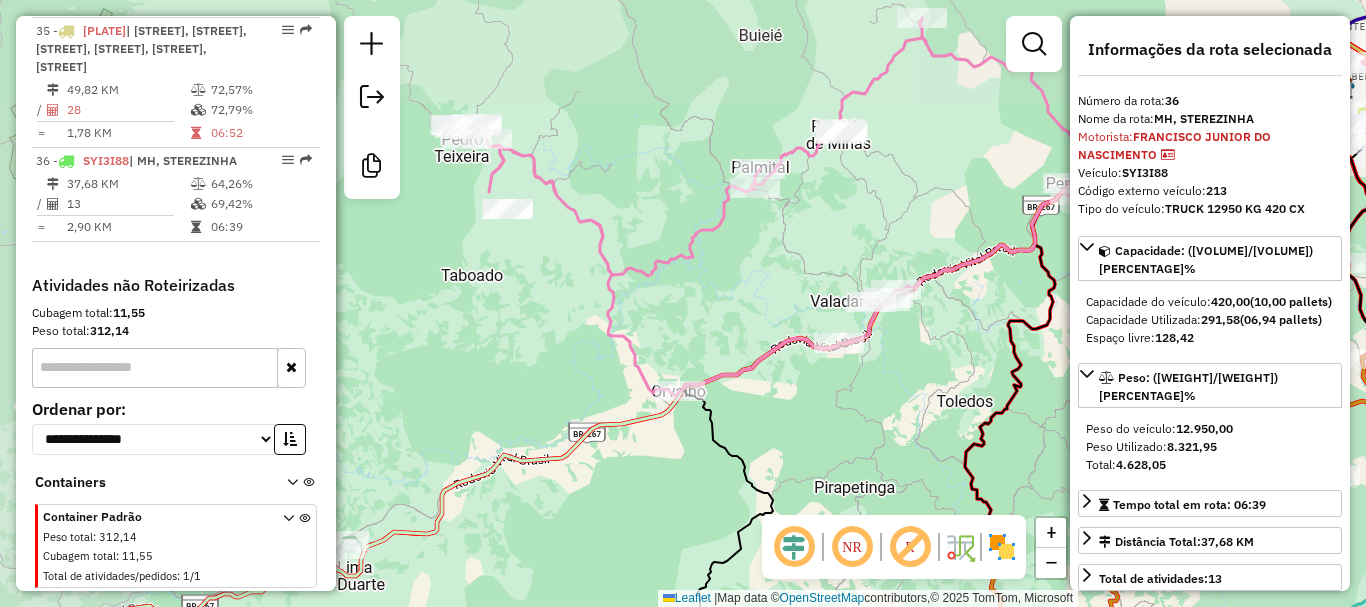 click 